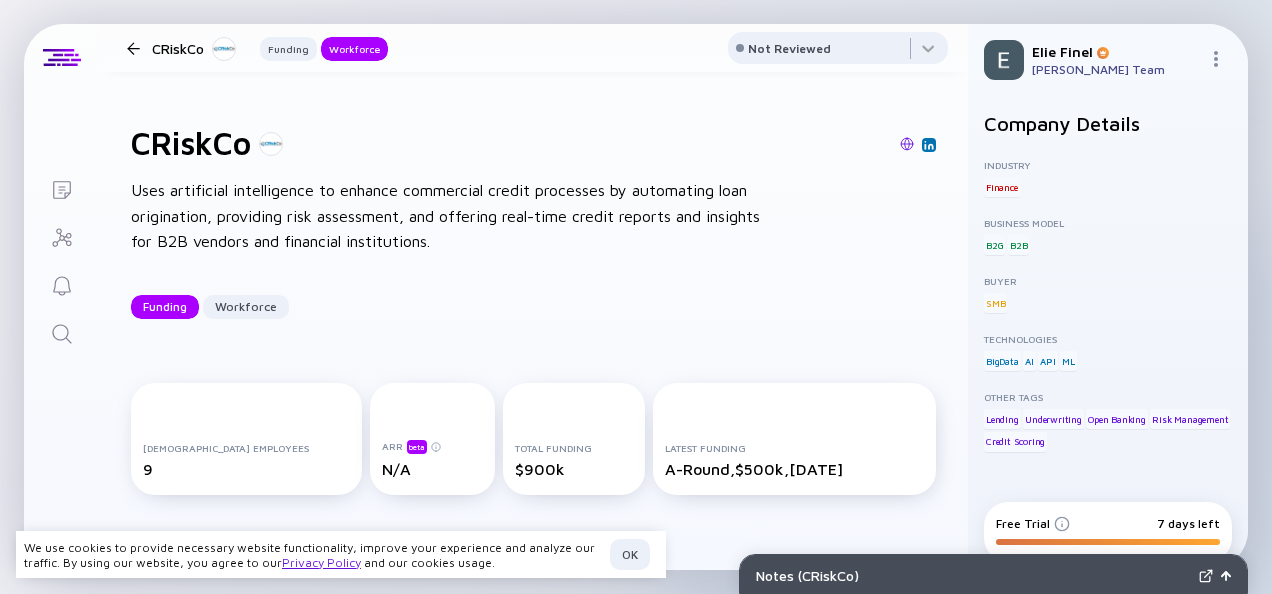 scroll, scrollTop: 0, scrollLeft: 0, axis: both 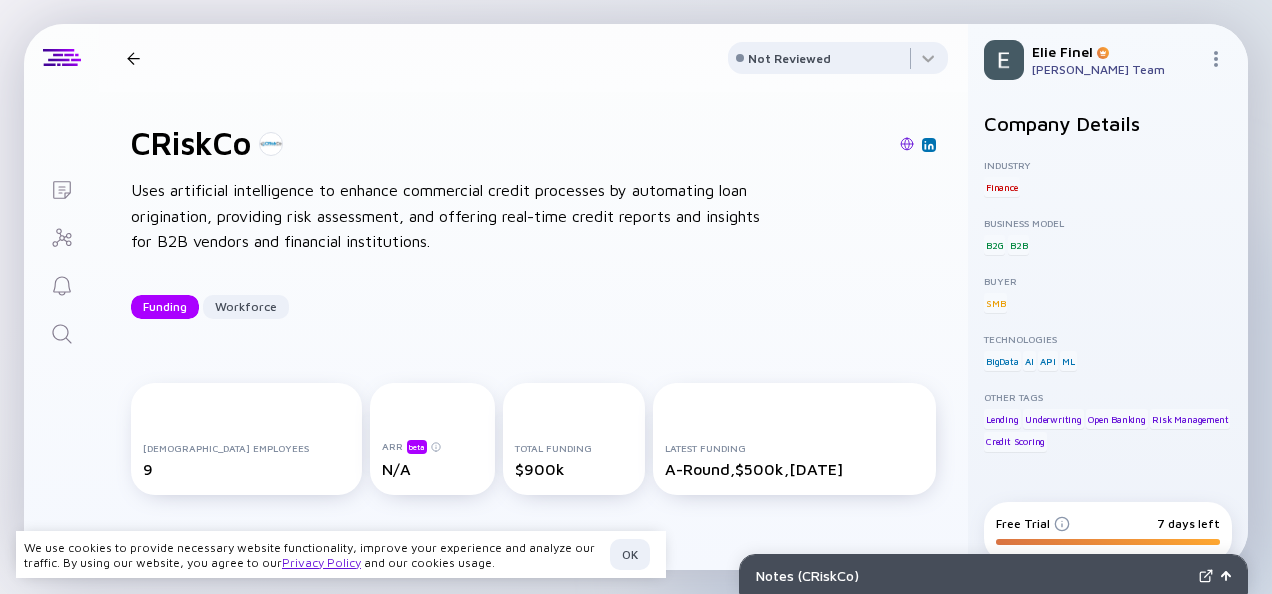 click at bounding box center [133, 58] 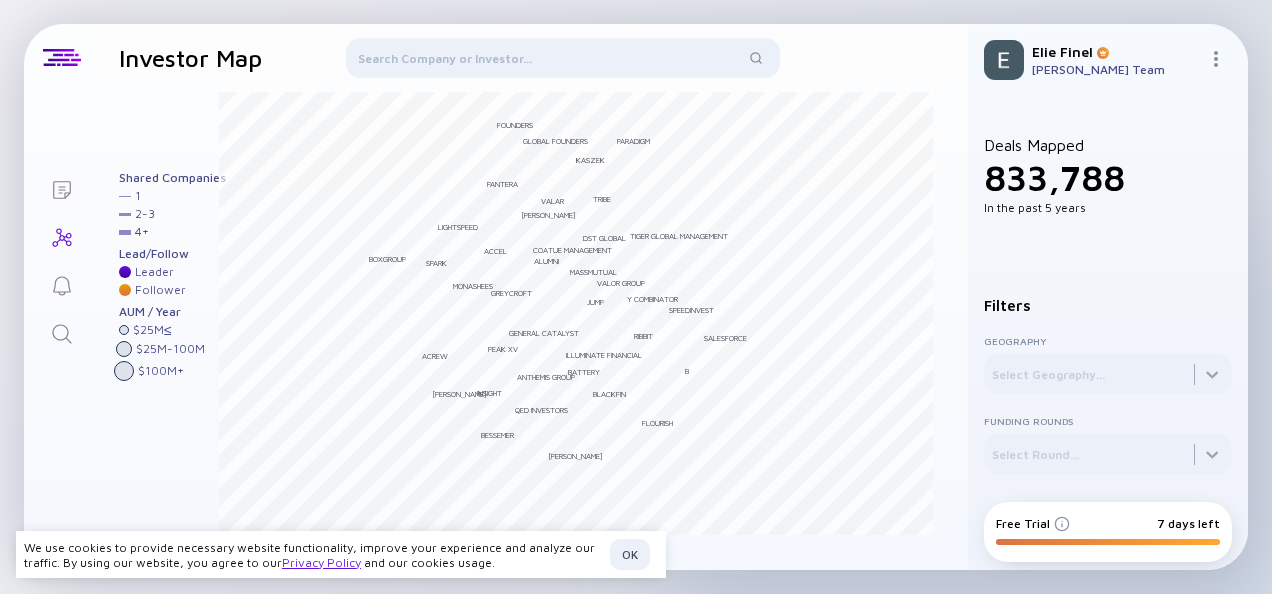 click at bounding box center (562, 62) 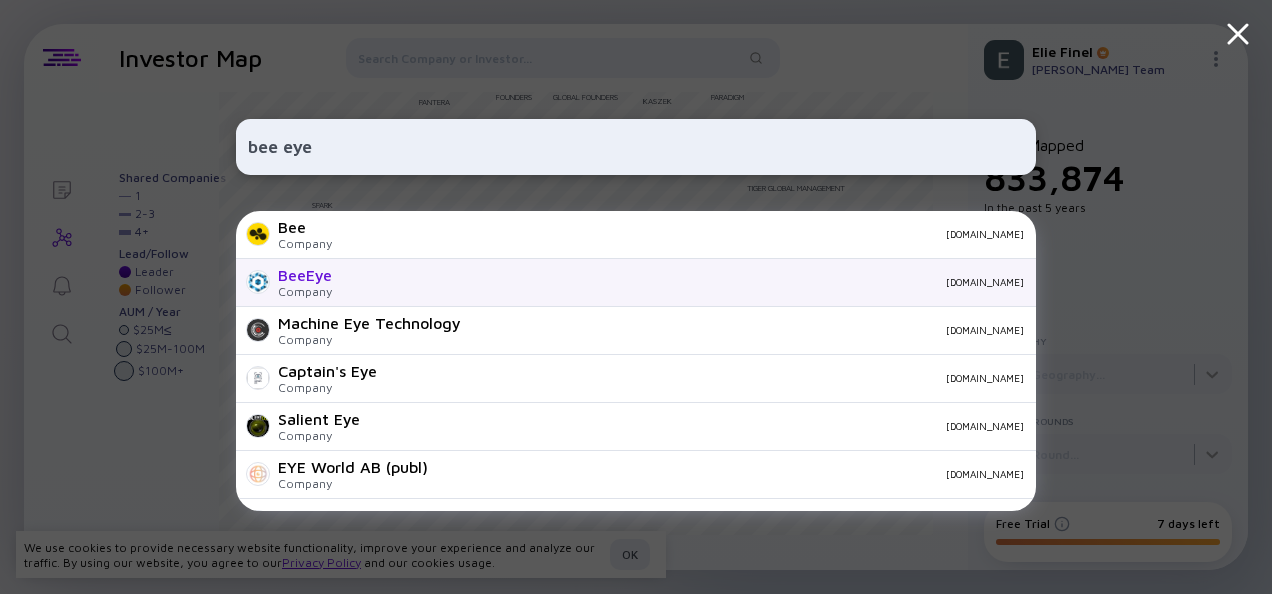 type on "bee eye" 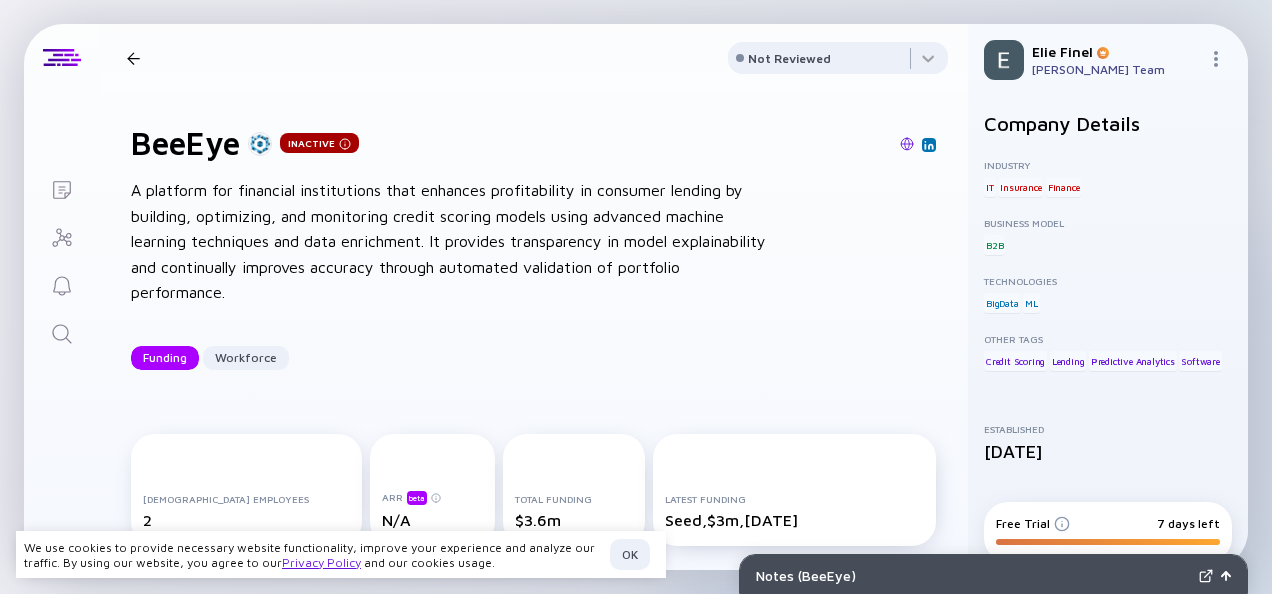 click at bounding box center [907, 144] 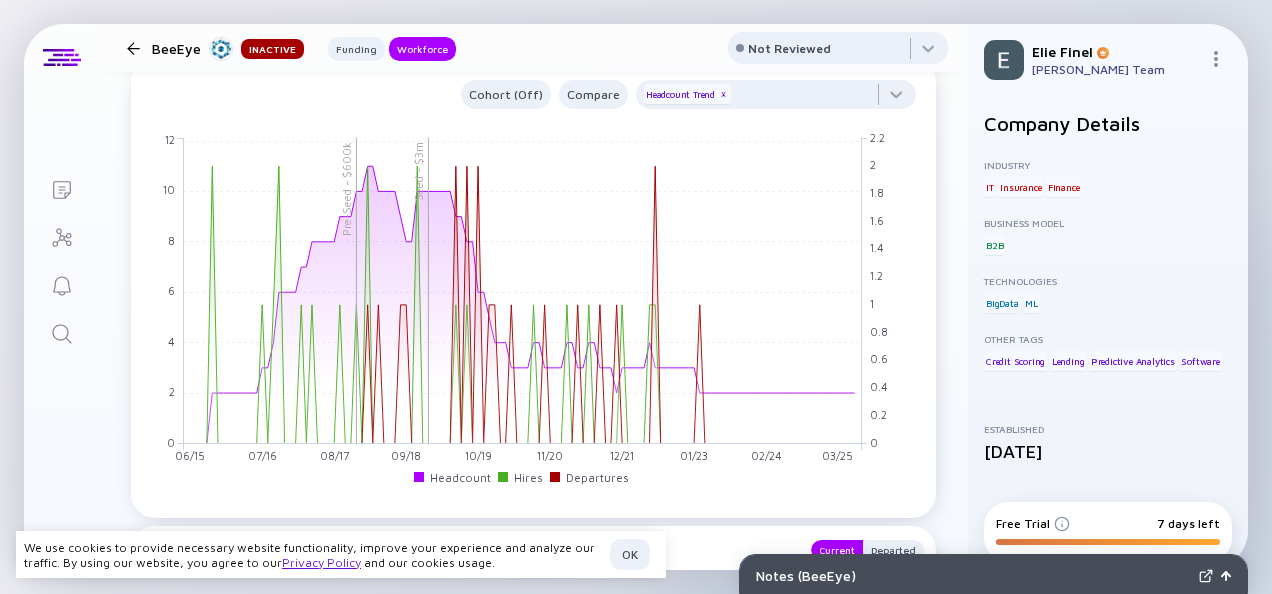 scroll, scrollTop: 1975, scrollLeft: 0, axis: vertical 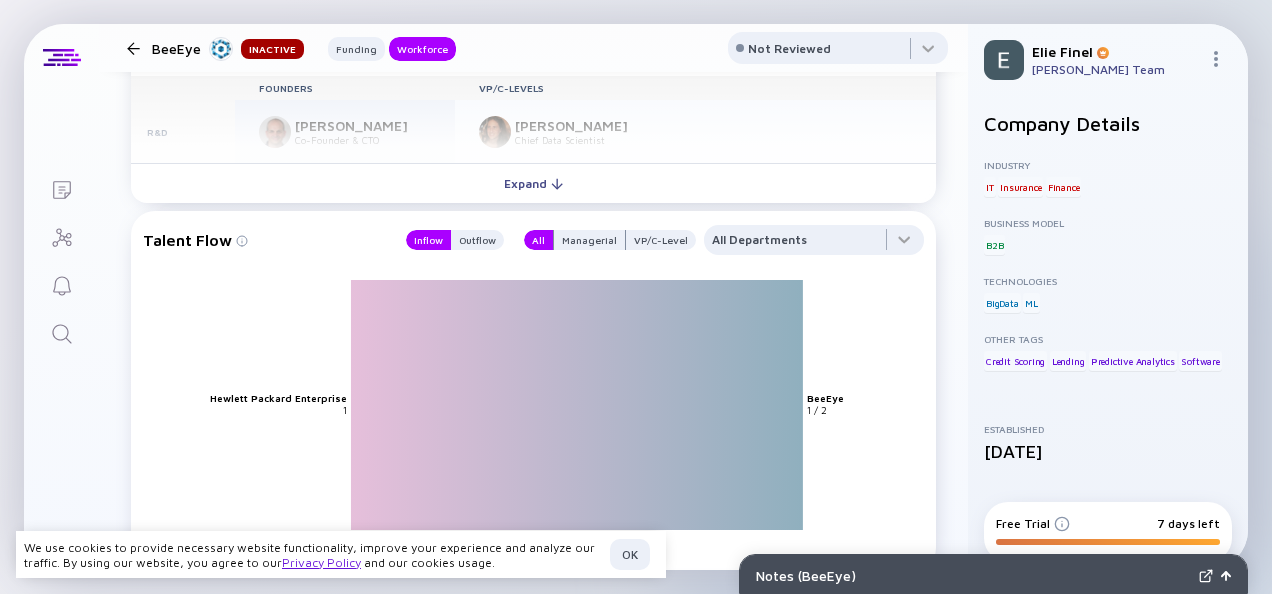 drag, startPoint x: 176, startPoint y: 343, endPoint x: 6, endPoint y: 200, distance: 222.14635 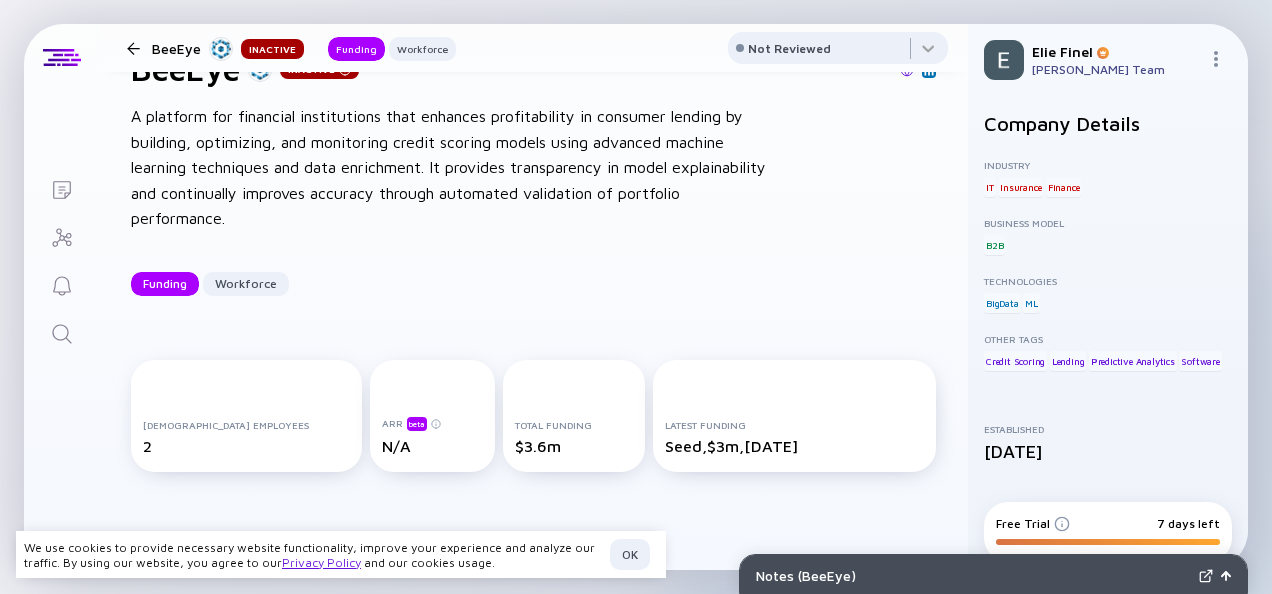 scroll, scrollTop: 0, scrollLeft: 0, axis: both 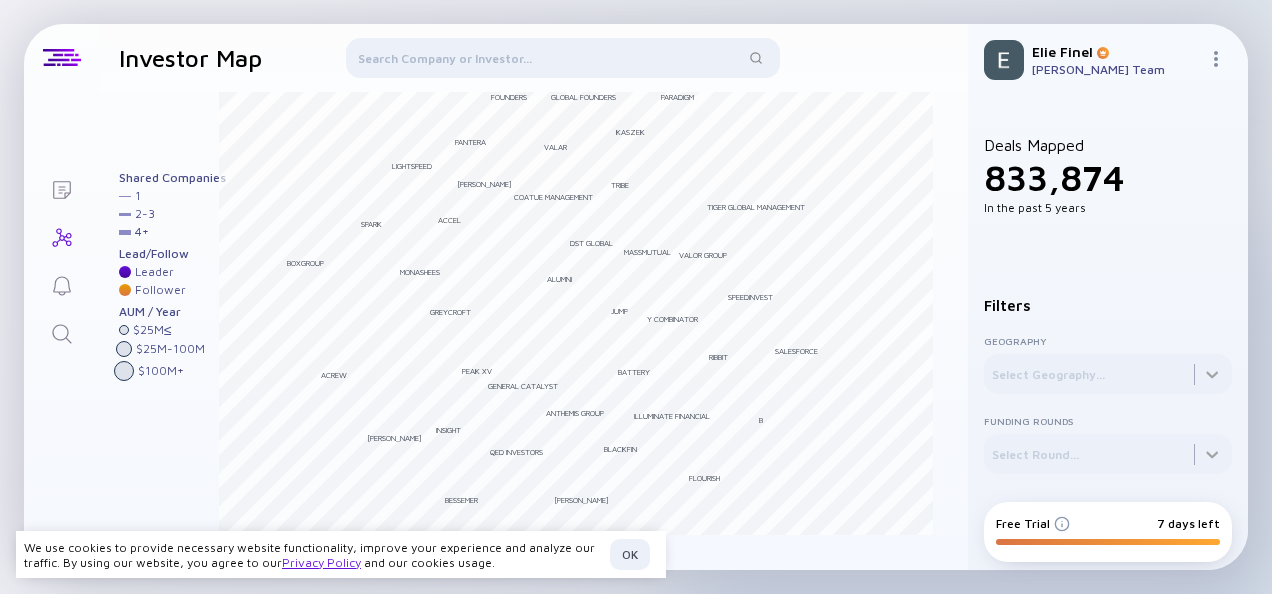 click at bounding box center (562, 62) 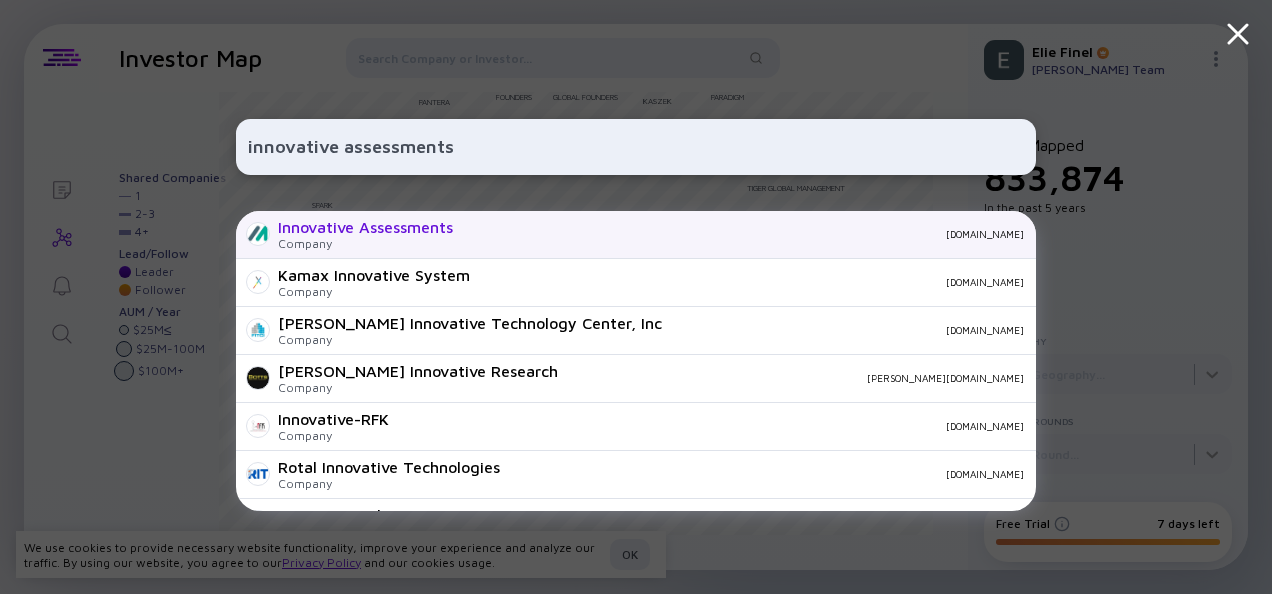 type on "innovative assessments" 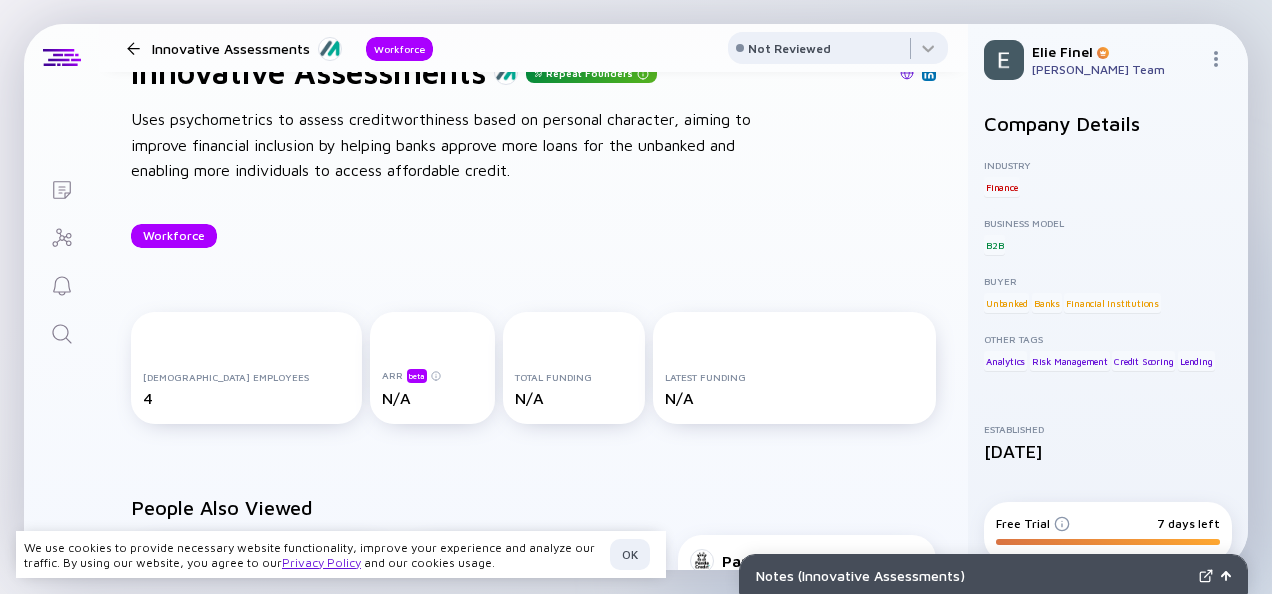 scroll, scrollTop: 0, scrollLeft: 0, axis: both 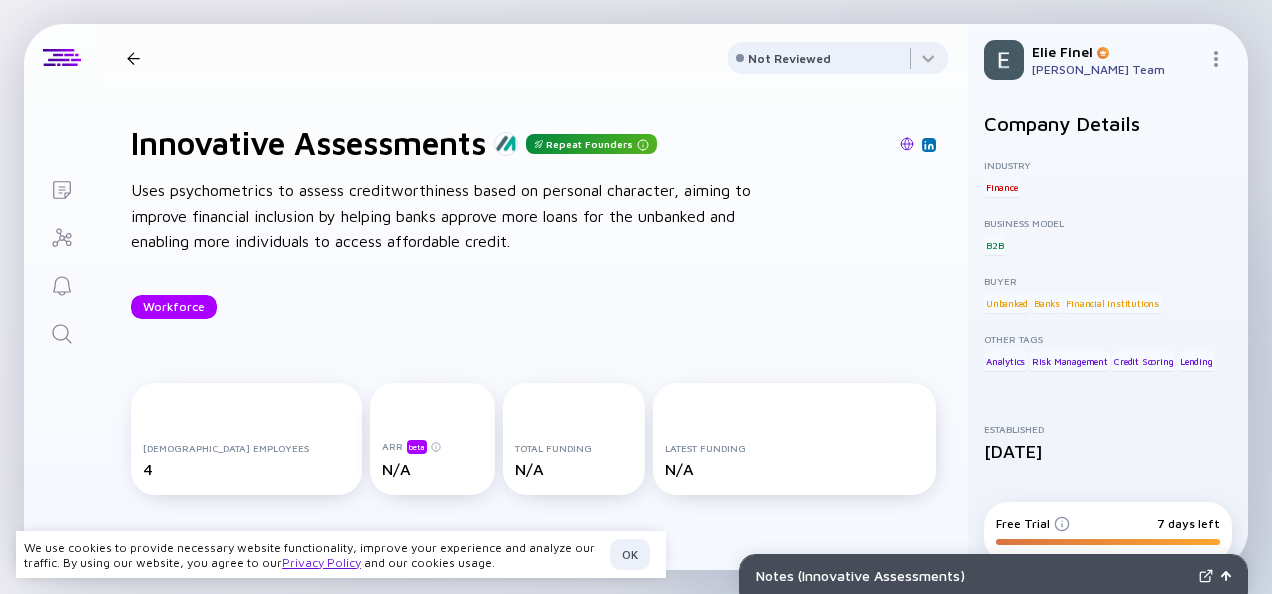 click at bounding box center (133, 58) 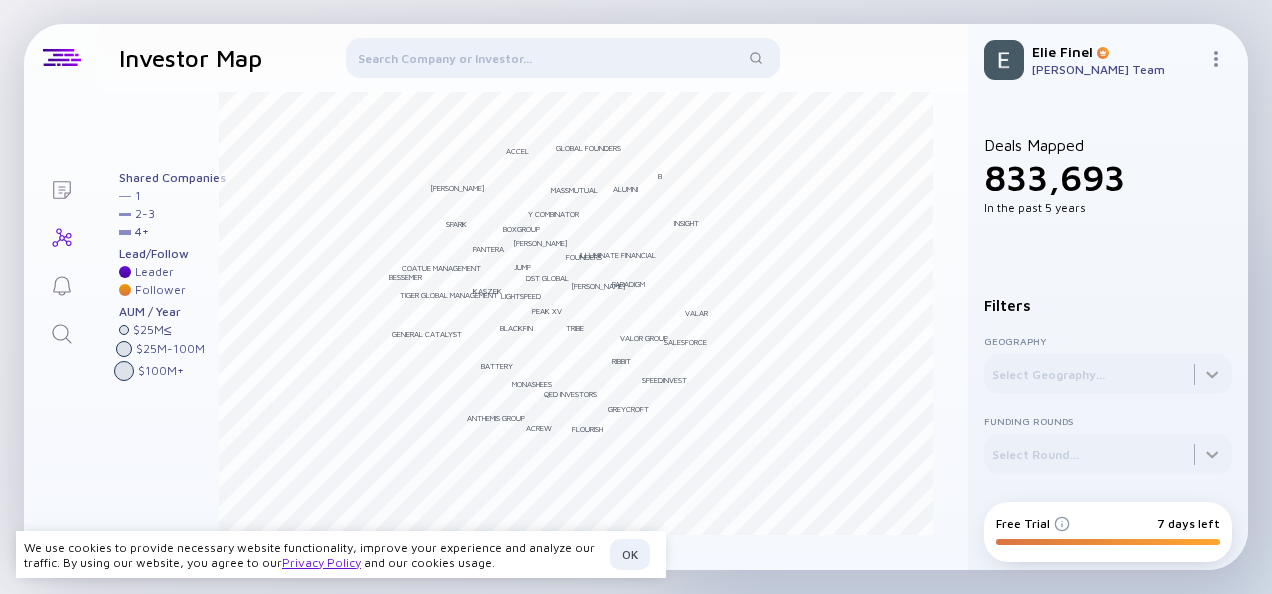 click at bounding box center (562, 62) 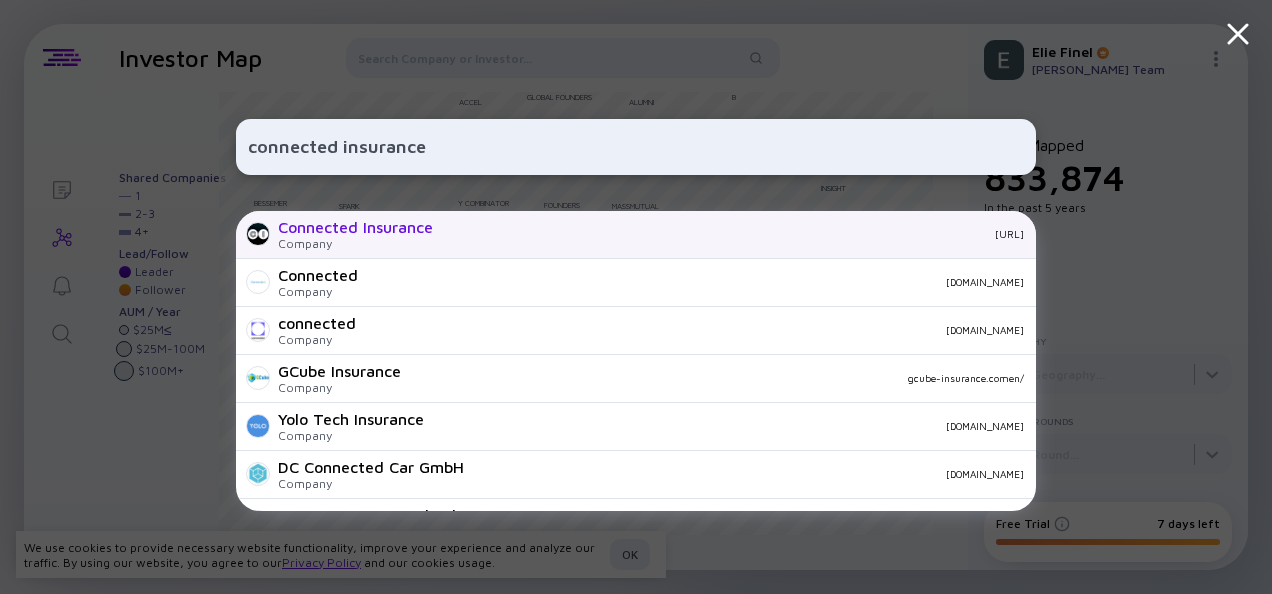 type on "connected insurance" 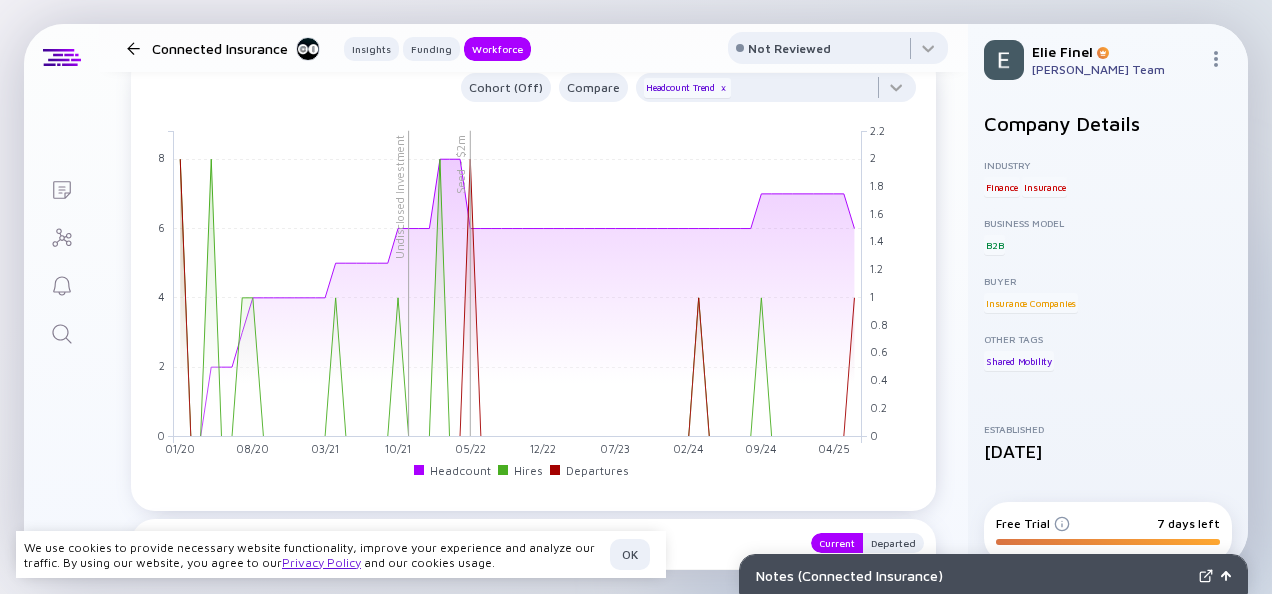 scroll, scrollTop: 1650, scrollLeft: 0, axis: vertical 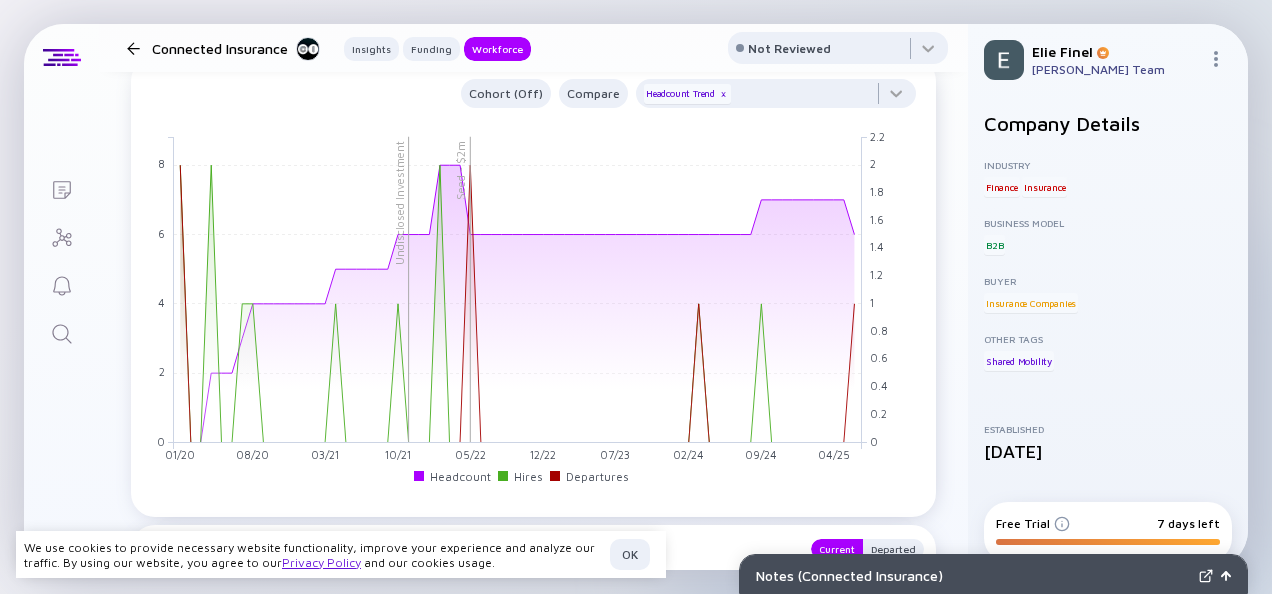 click on "Connected Insurance Insights Funding Workforce Not Reviewed" at bounding box center [533, 48] 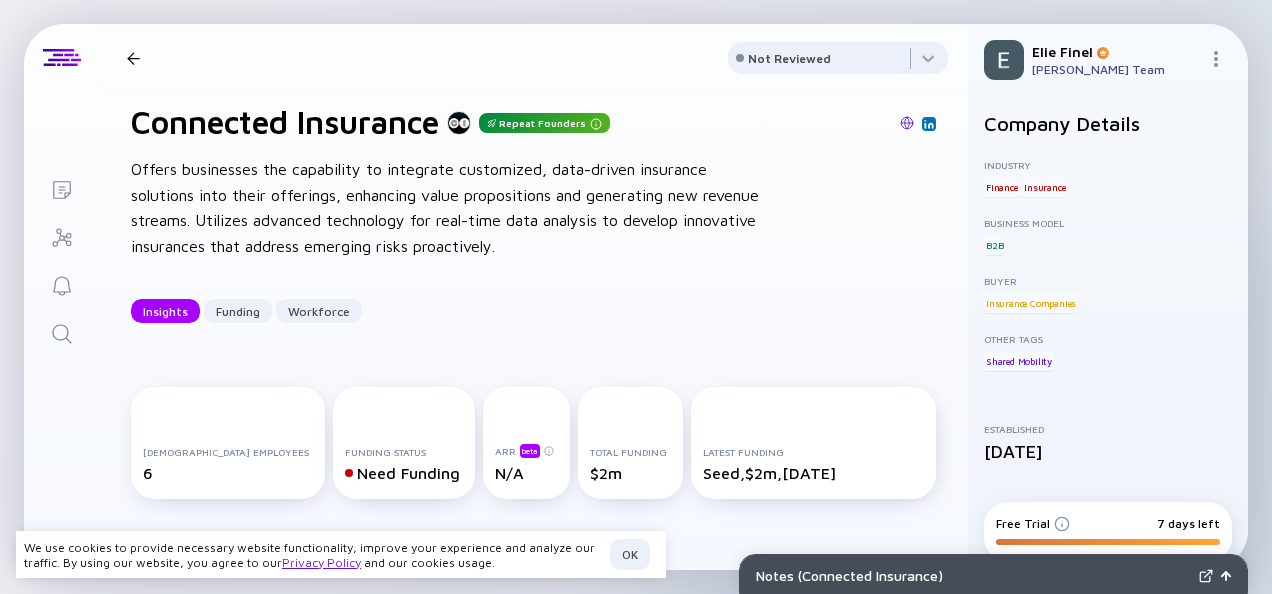 scroll, scrollTop: 25, scrollLeft: 0, axis: vertical 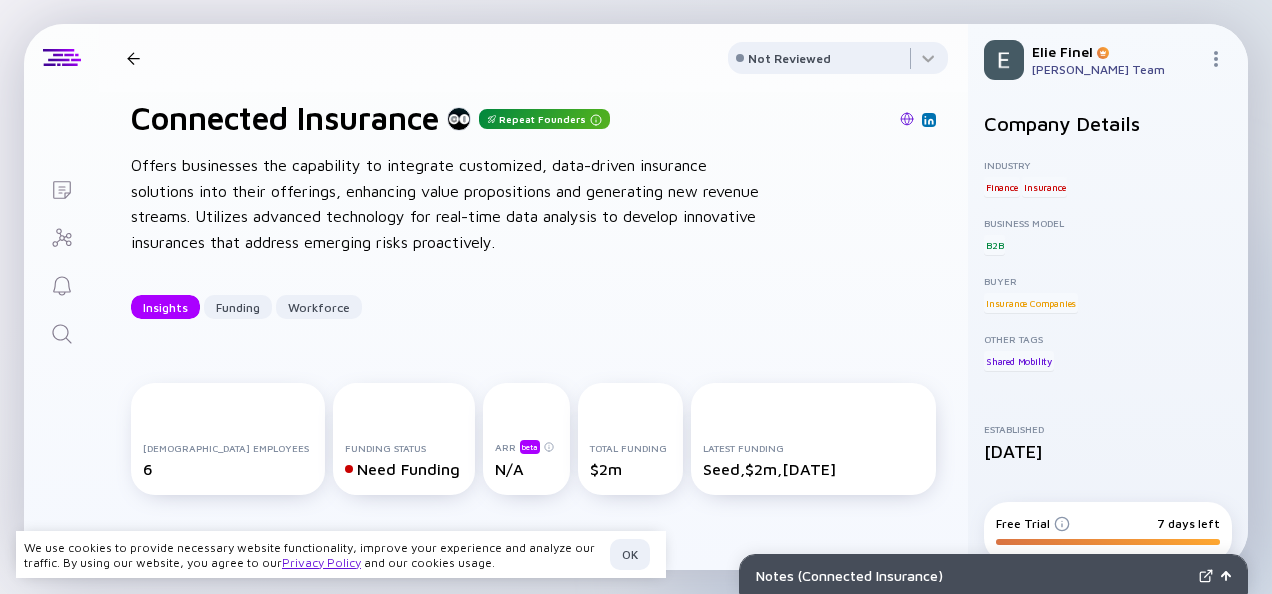 click on "Connected Insurance Insights Funding Workforce" at bounding box center [325, 58] 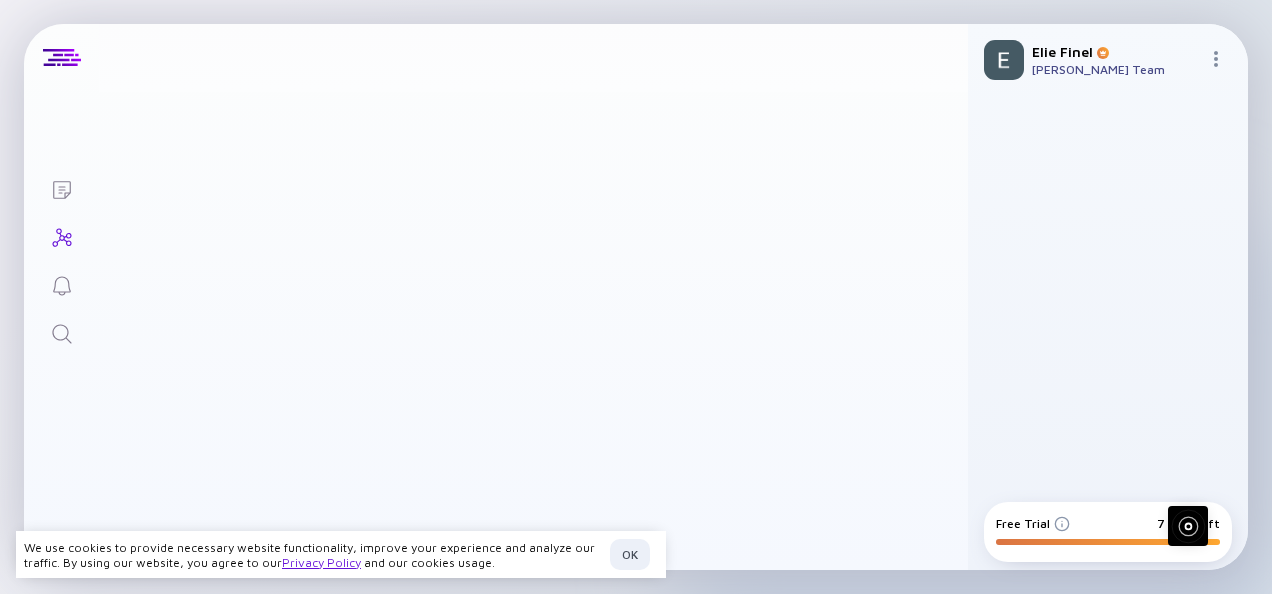 scroll, scrollTop: 0, scrollLeft: 0, axis: both 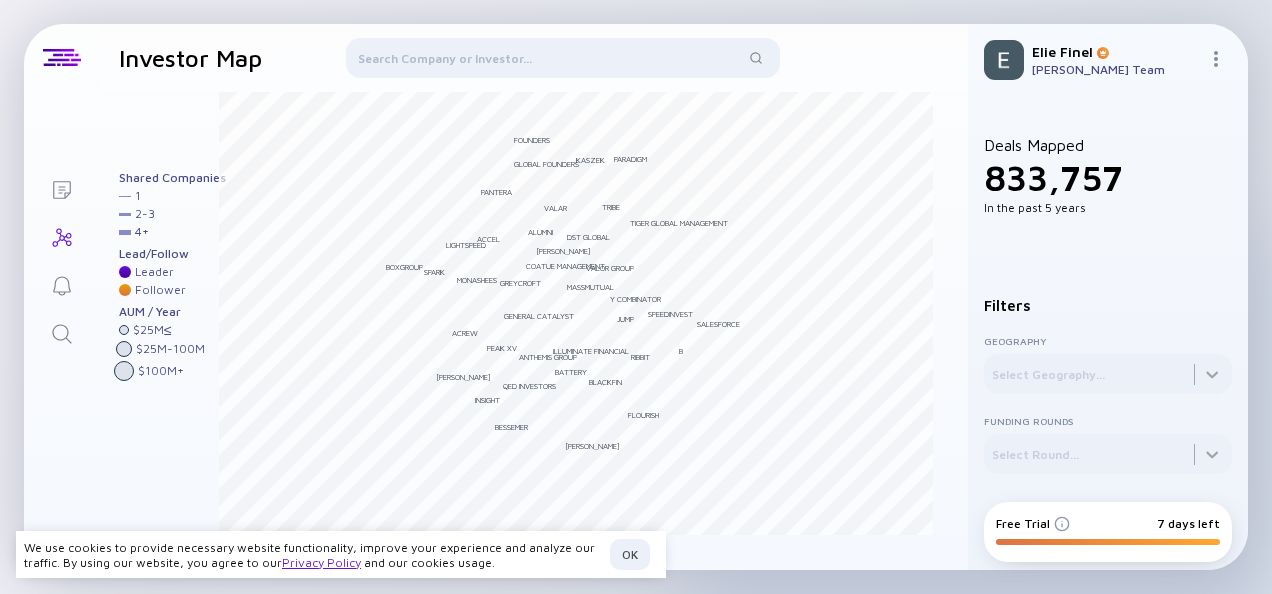 click at bounding box center [562, 62] 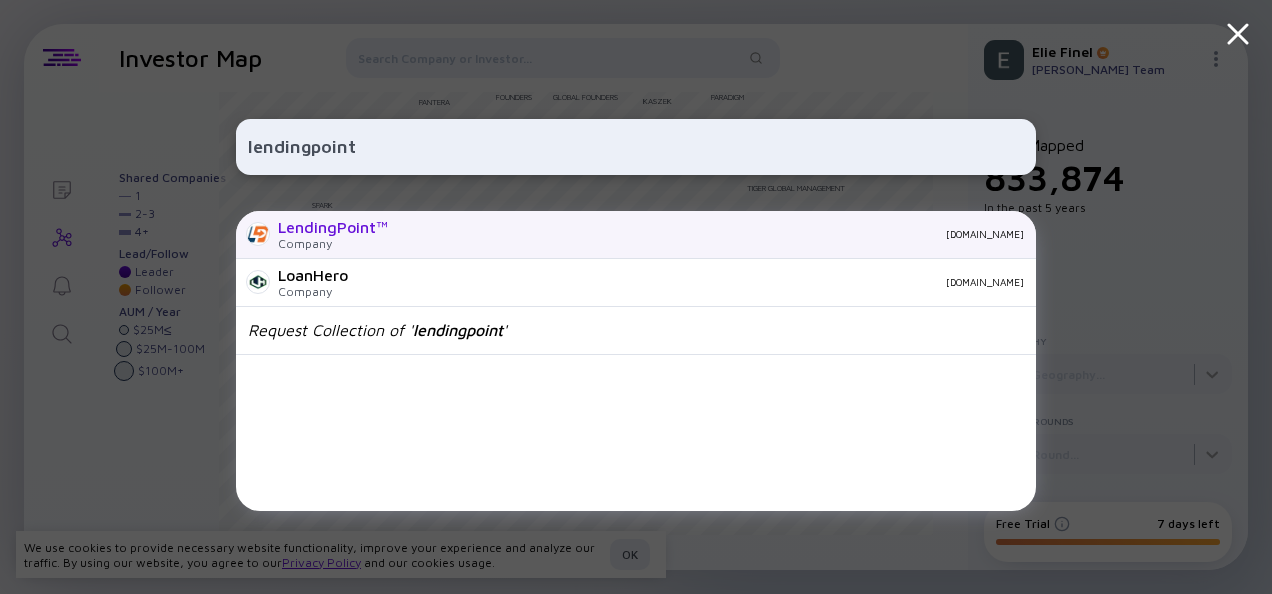 type on "lendingpoint" 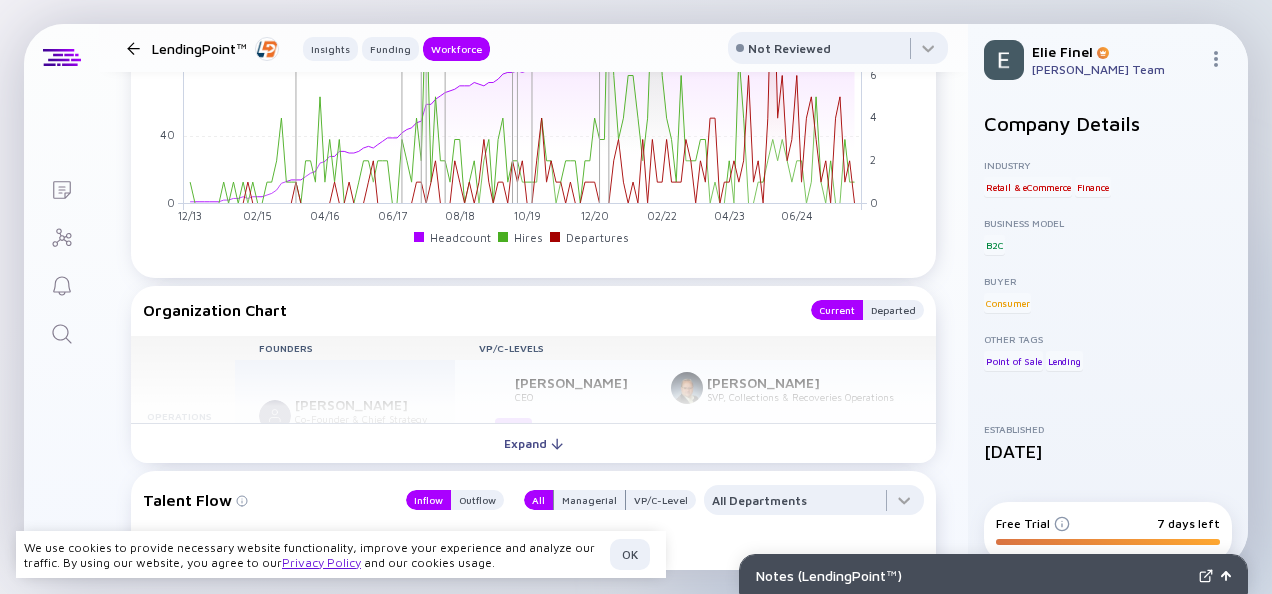 scroll, scrollTop: 2200, scrollLeft: 0, axis: vertical 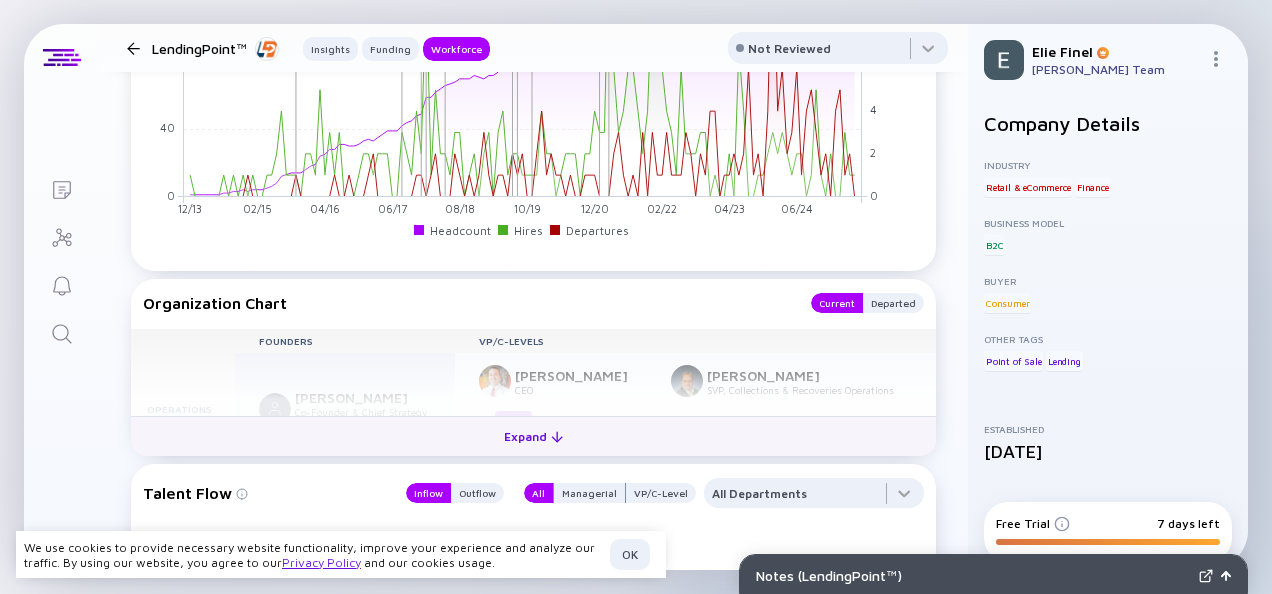 click on "Expand" at bounding box center (533, 436) 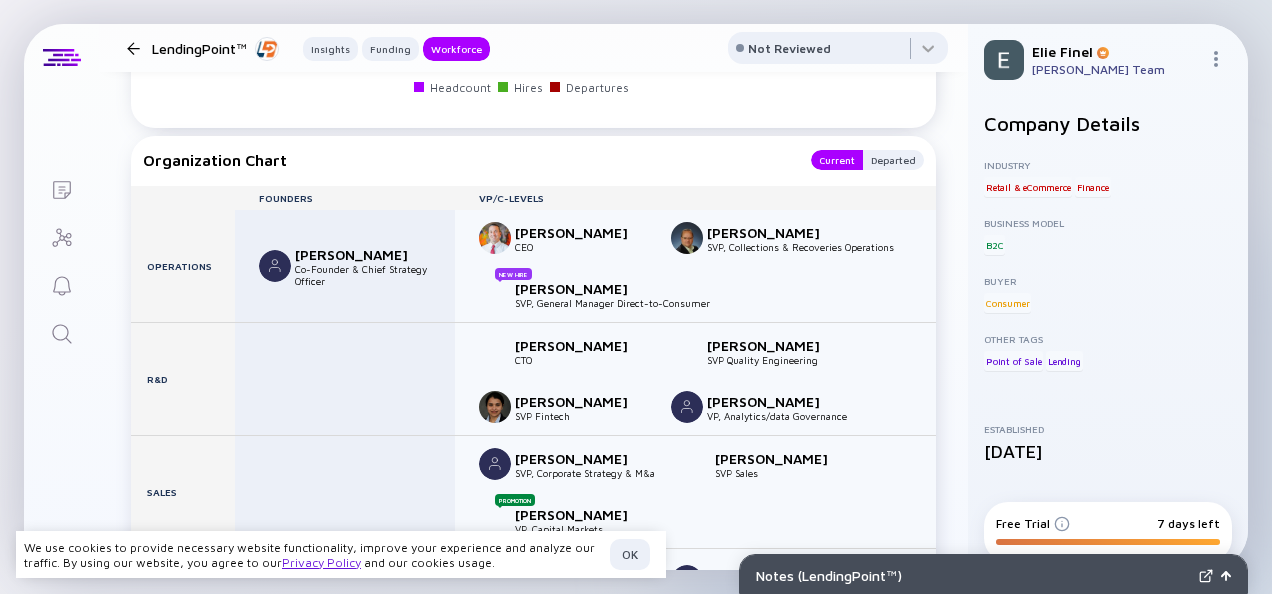 scroll, scrollTop: 2325, scrollLeft: 0, axis: vertical 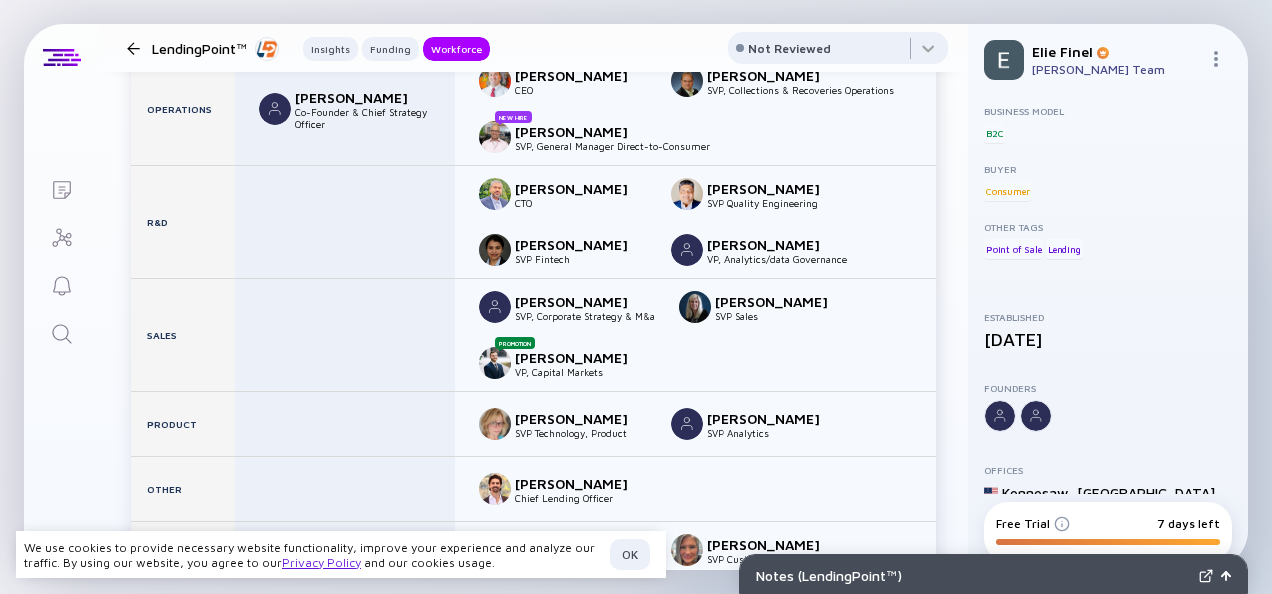 click at bounding box center [133, 48] 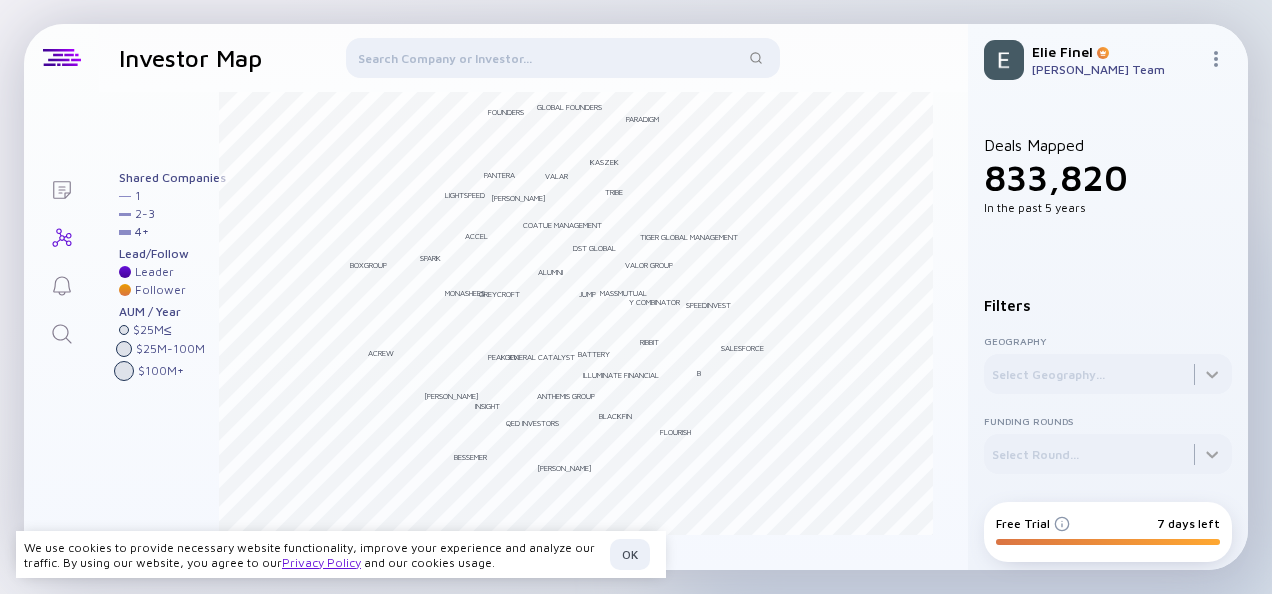 click at bounding box center [562, 62] 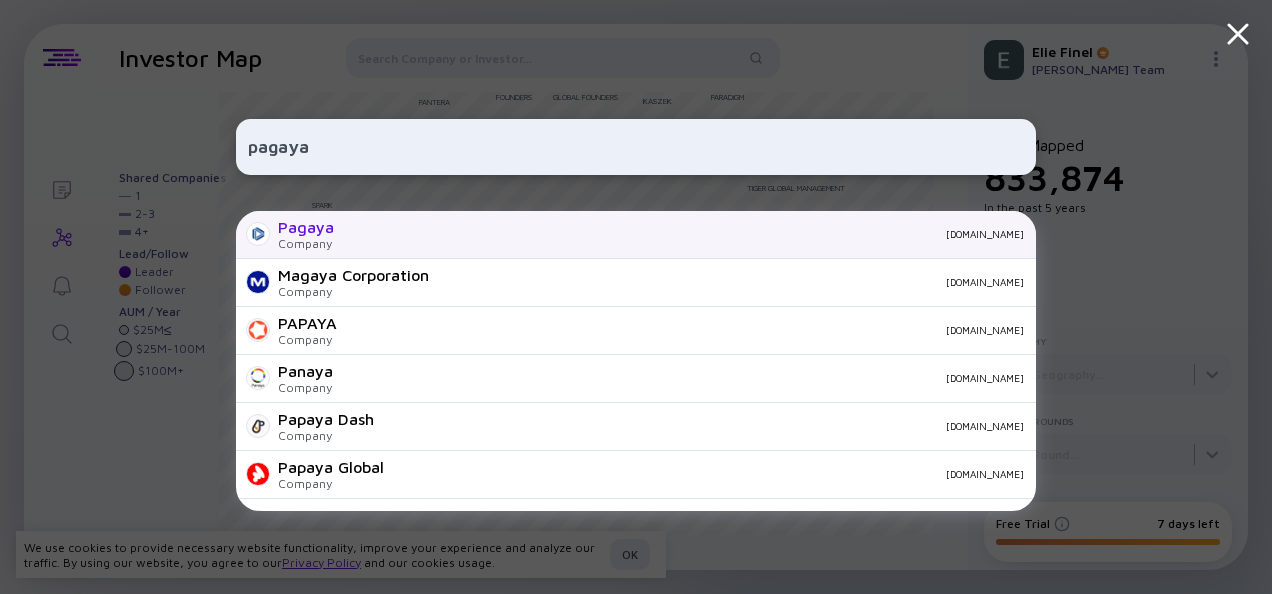 type on "pagaya" 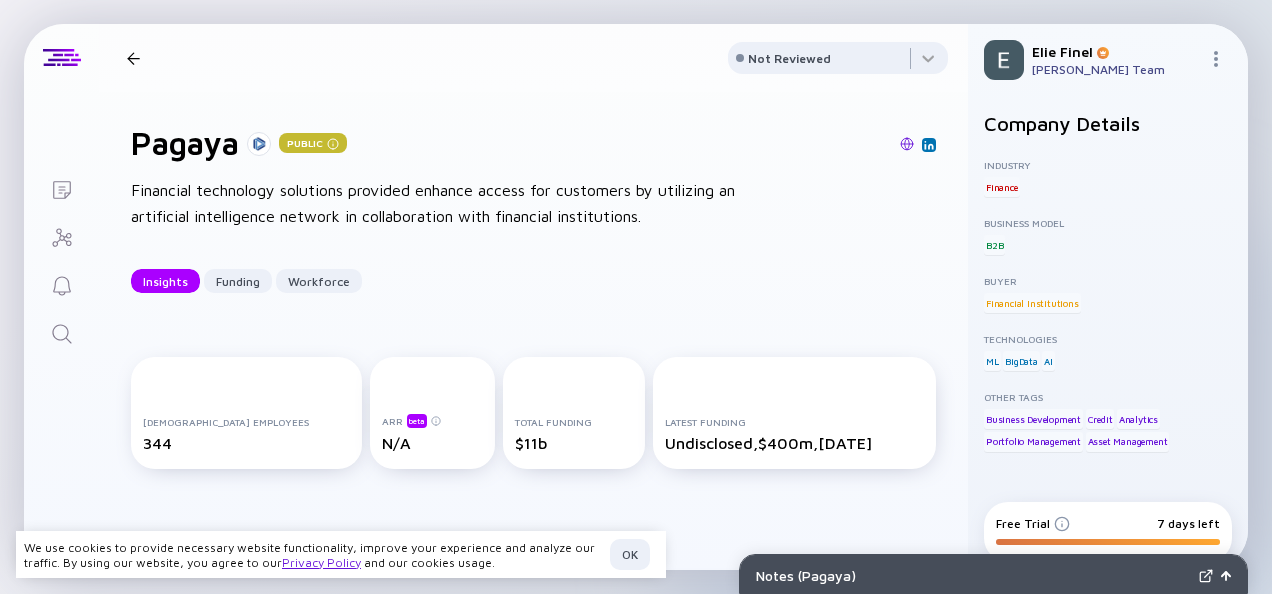 click on "Pagaya Public Insights Funding Workforce" at bounding box center (319, 58) 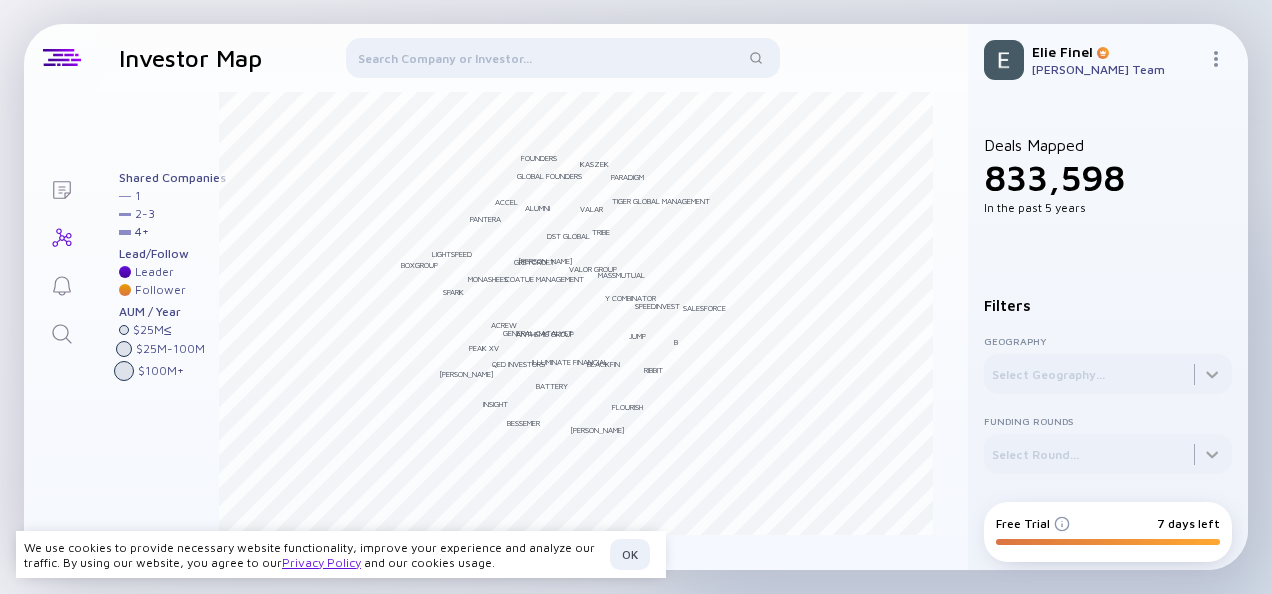 click at bounding box center (562, 62) 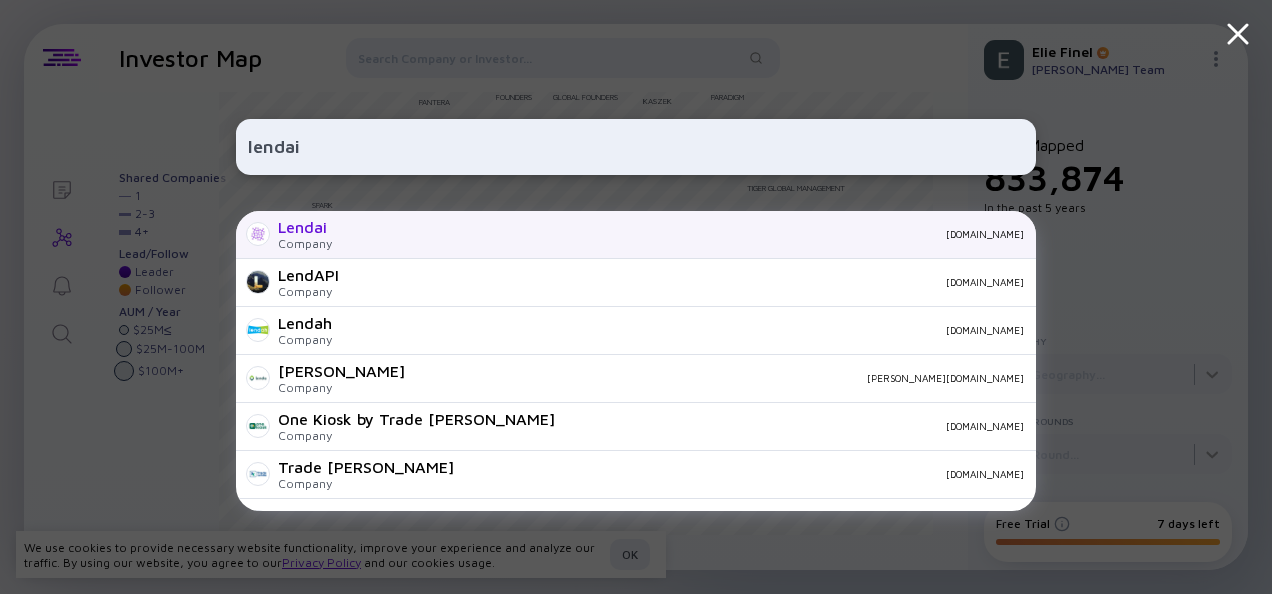 type on "lendai" 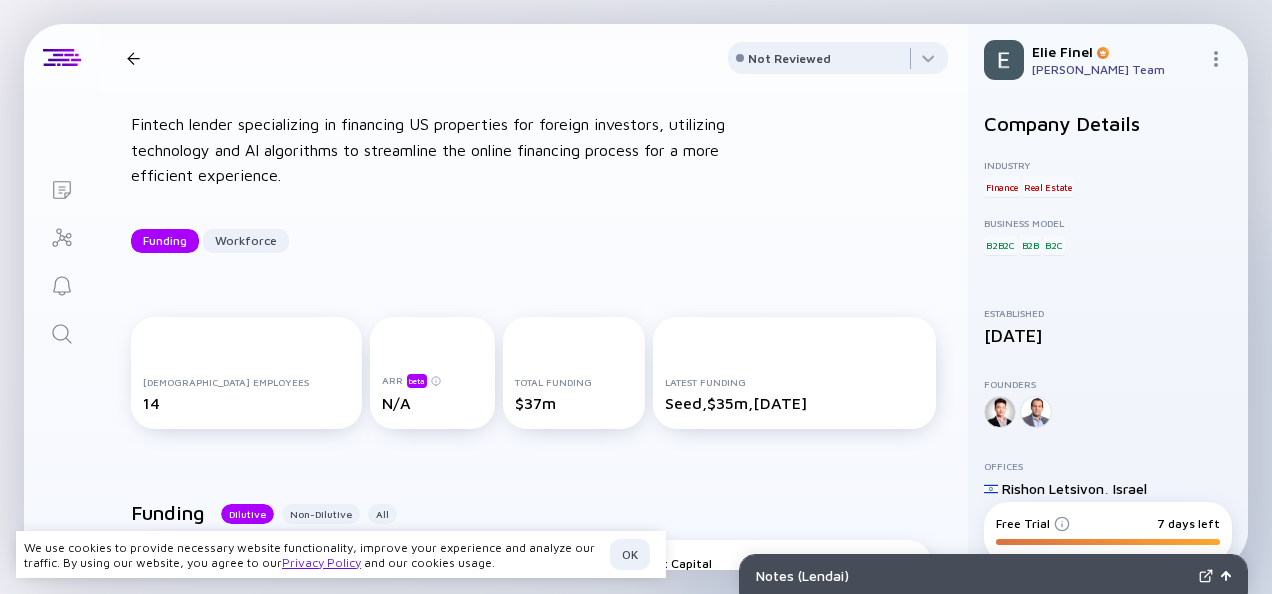 scroll, scrollTop: 0, scrollLeft: 0, axis: both 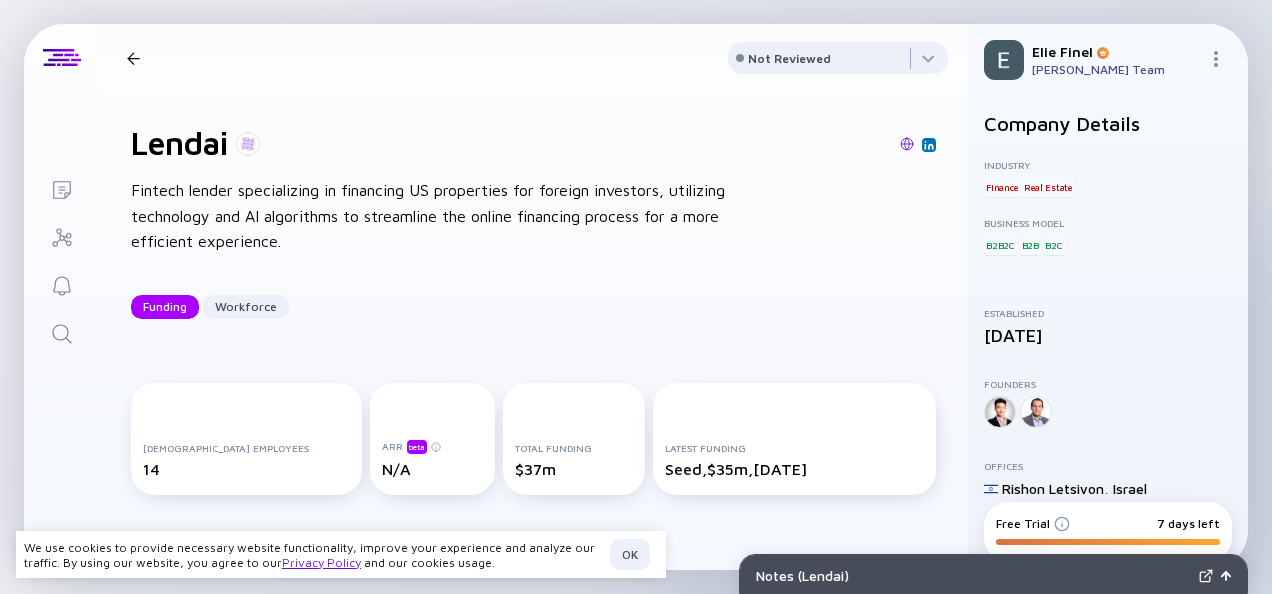 click at bounding box center (608, 145) 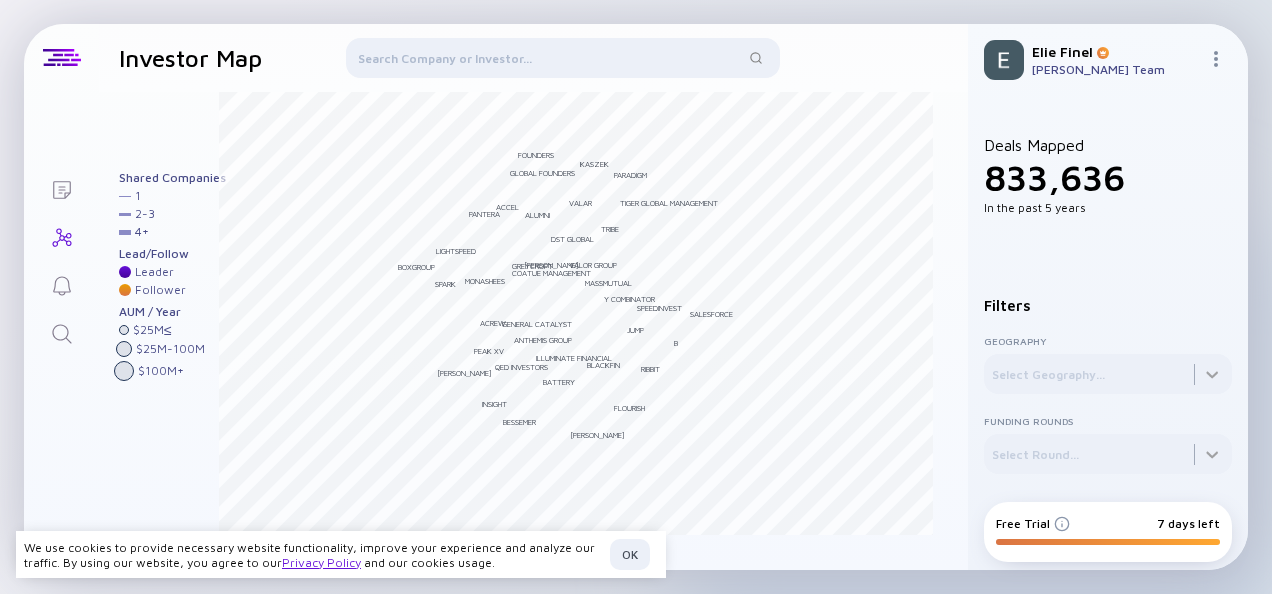 click at bounding box center [562, 62] 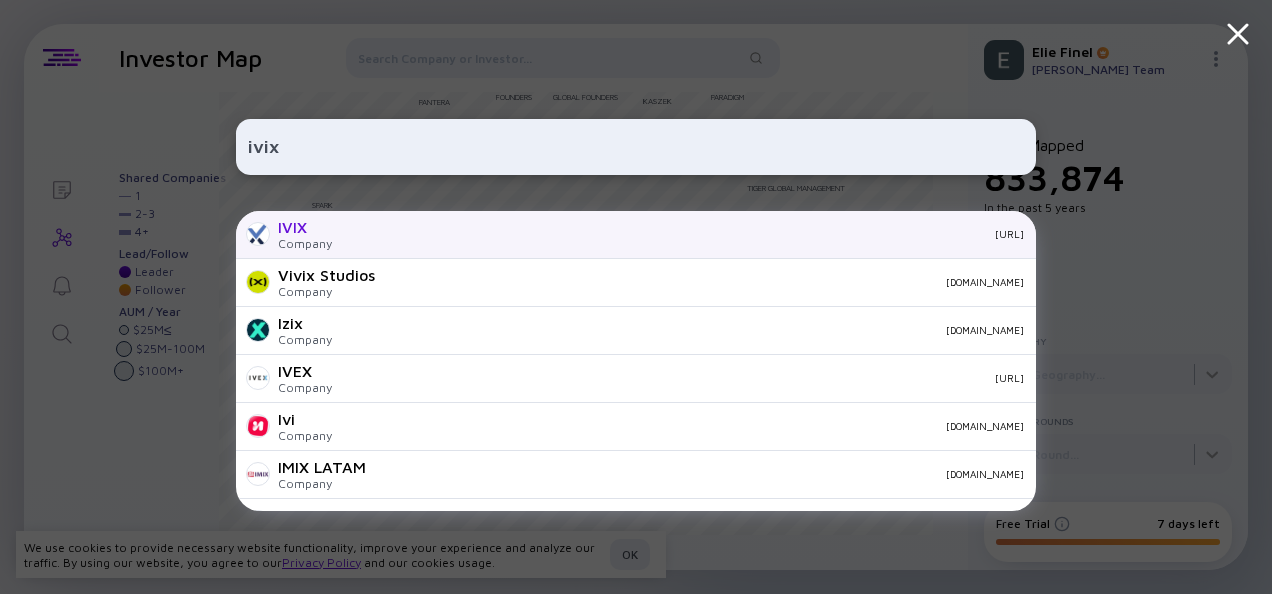 type on "ivix" 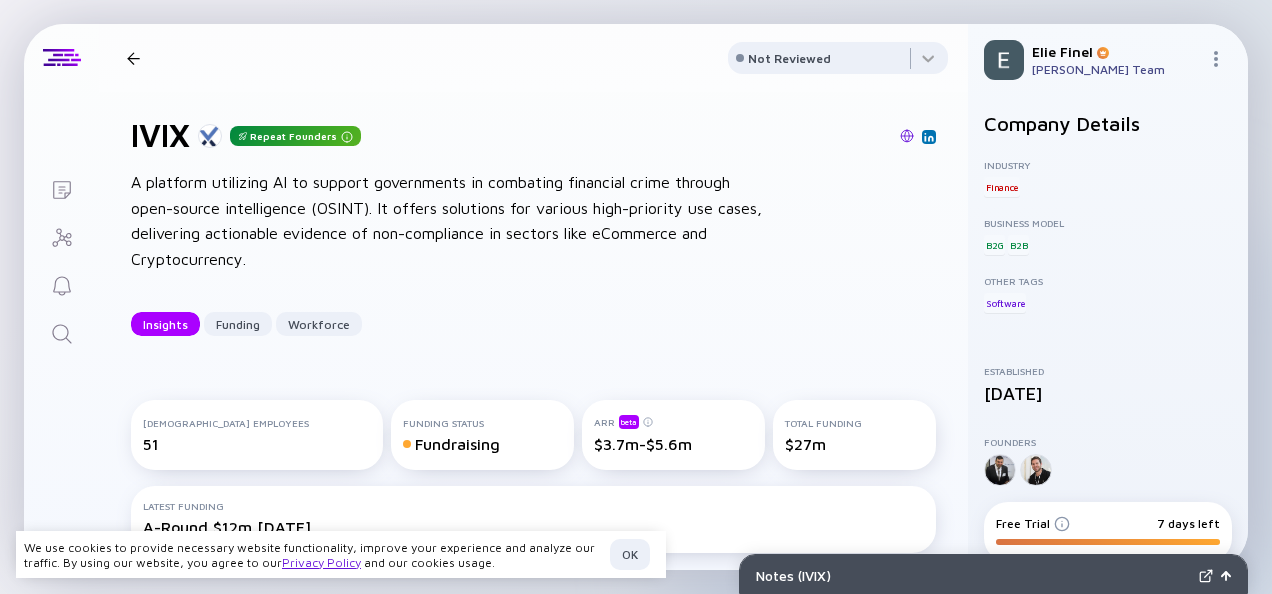 scroll, scrollTop: 0, scrollLeft: 0, axis: both 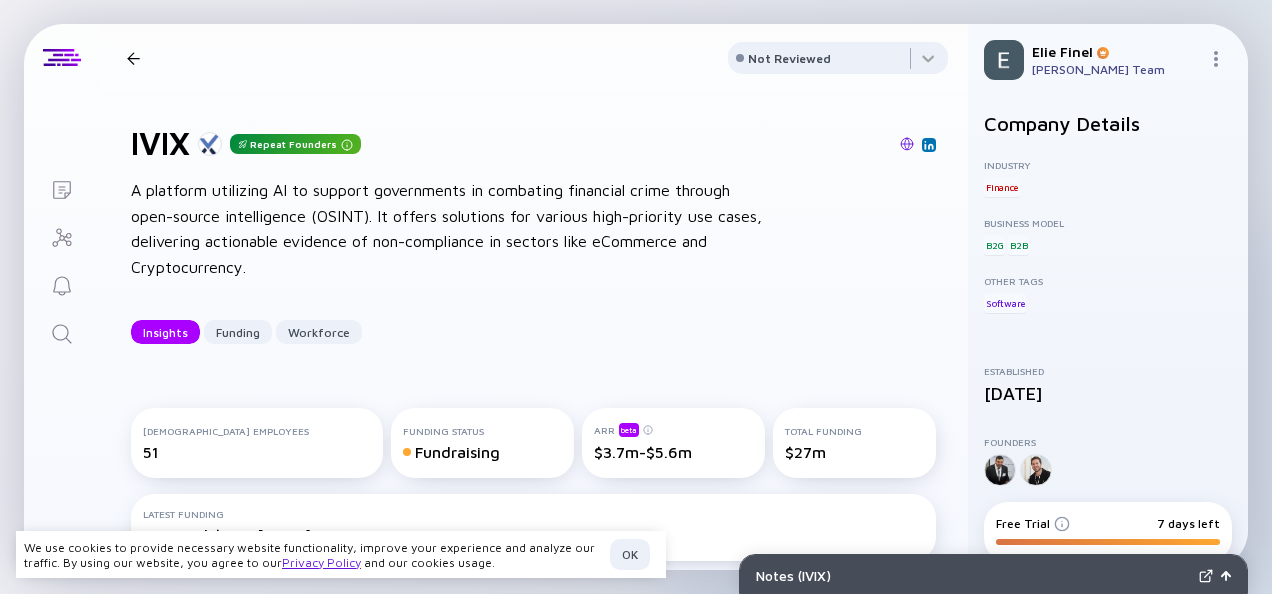click at bounding box center [133, 58] 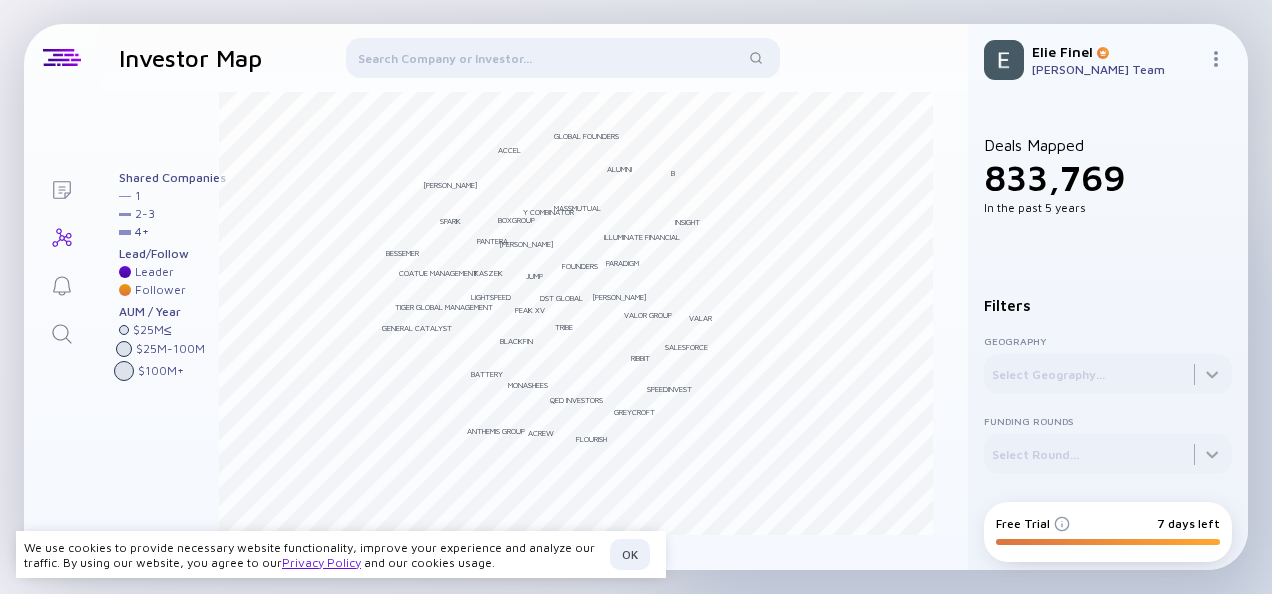 click at bounding box center (562, 62) 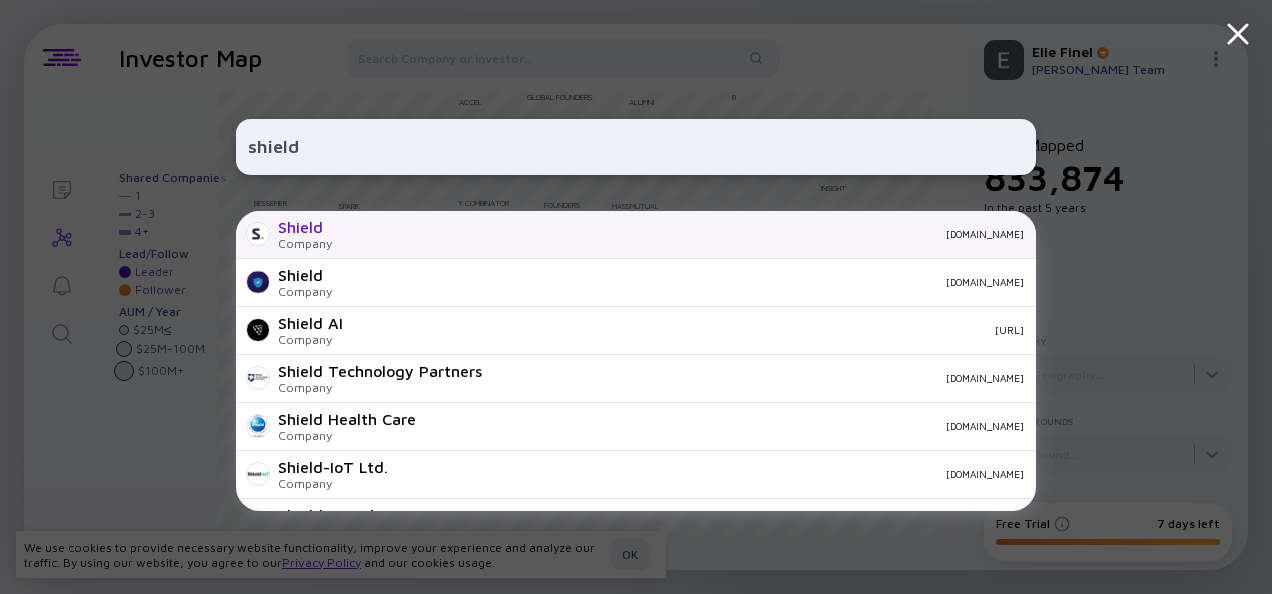 type on "shield" 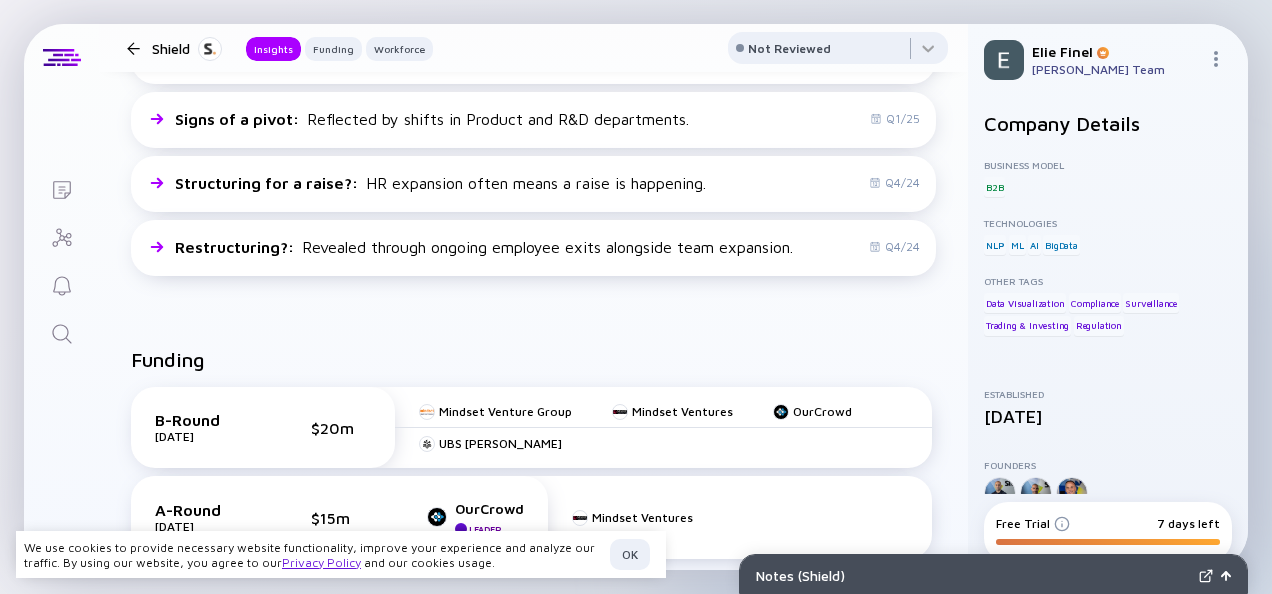 scroll, scrollTop: 550, scrollLeft: 0, axis: vertical 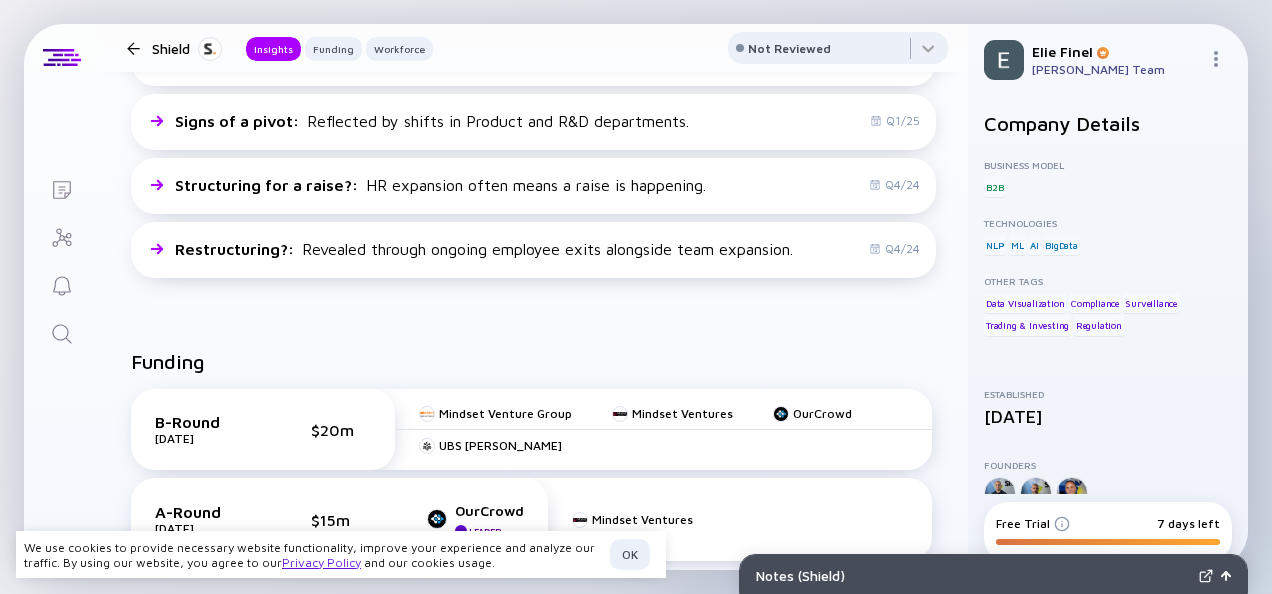 click at bounding box center [133, 48] 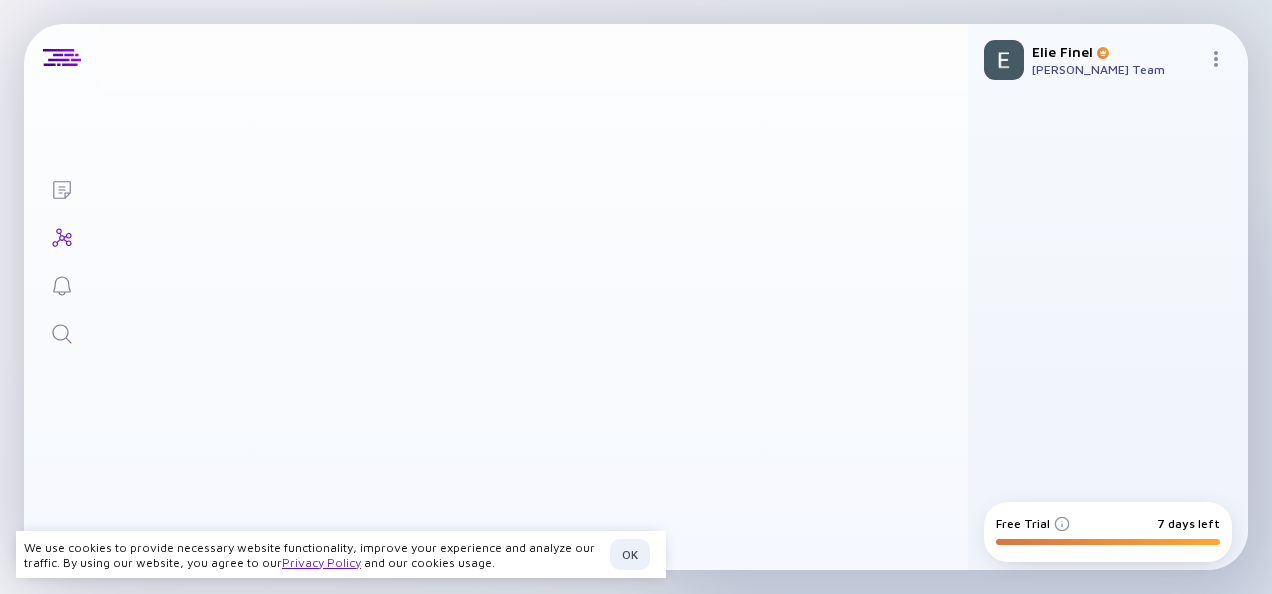 scroll, scrollTop: 0, scrollLeft: 0, axis: both 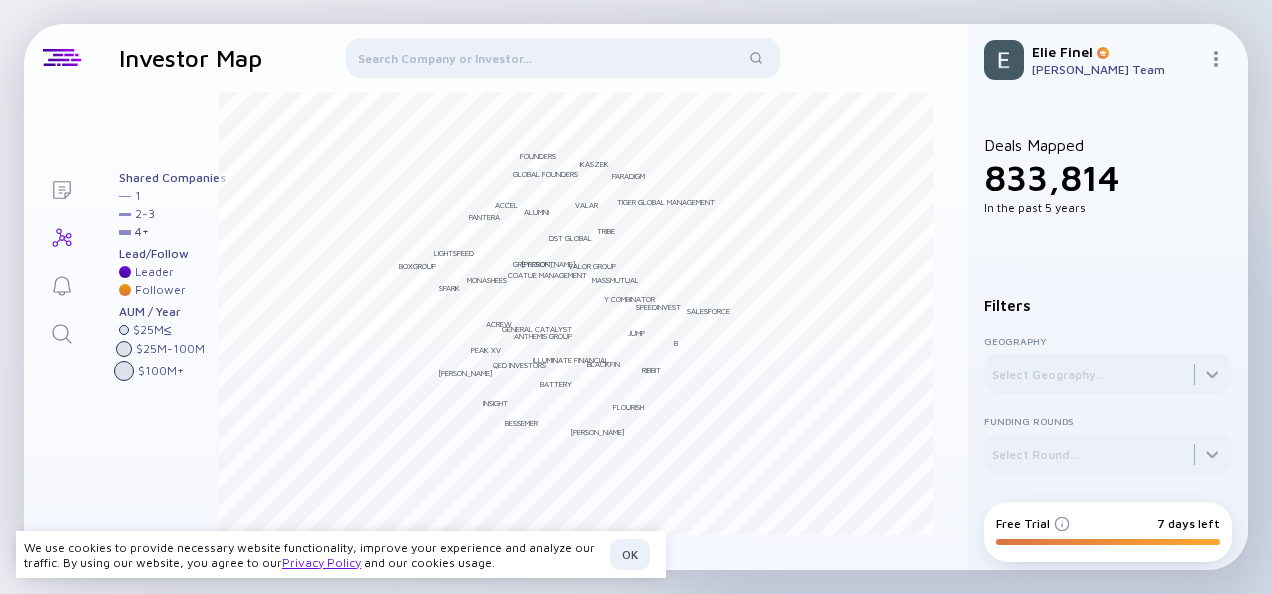 click at bounding box center (562, 62) 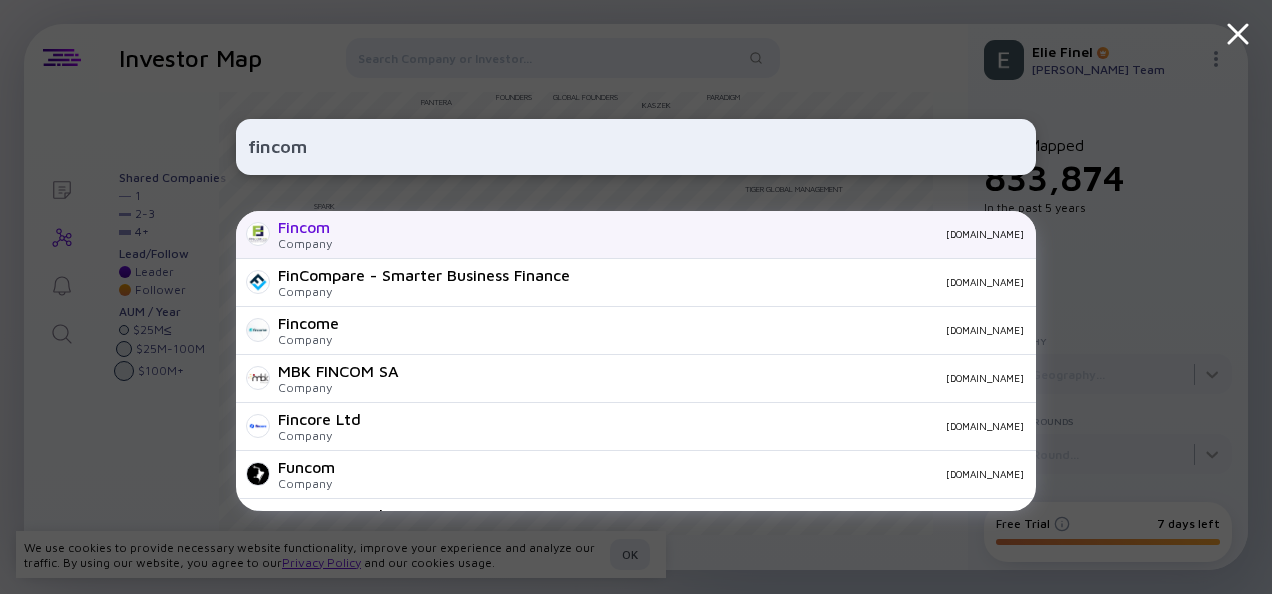type on "fincom" 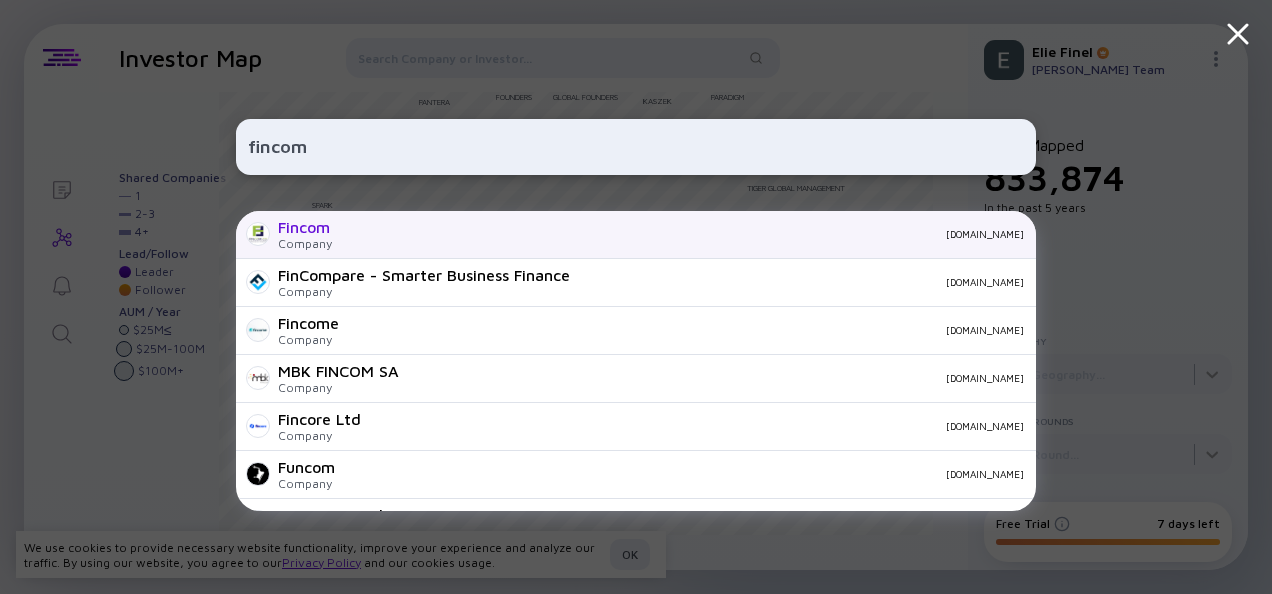 click on "Fincom Company [DOMAIN_NAME]" at bounding box center (636, 235) 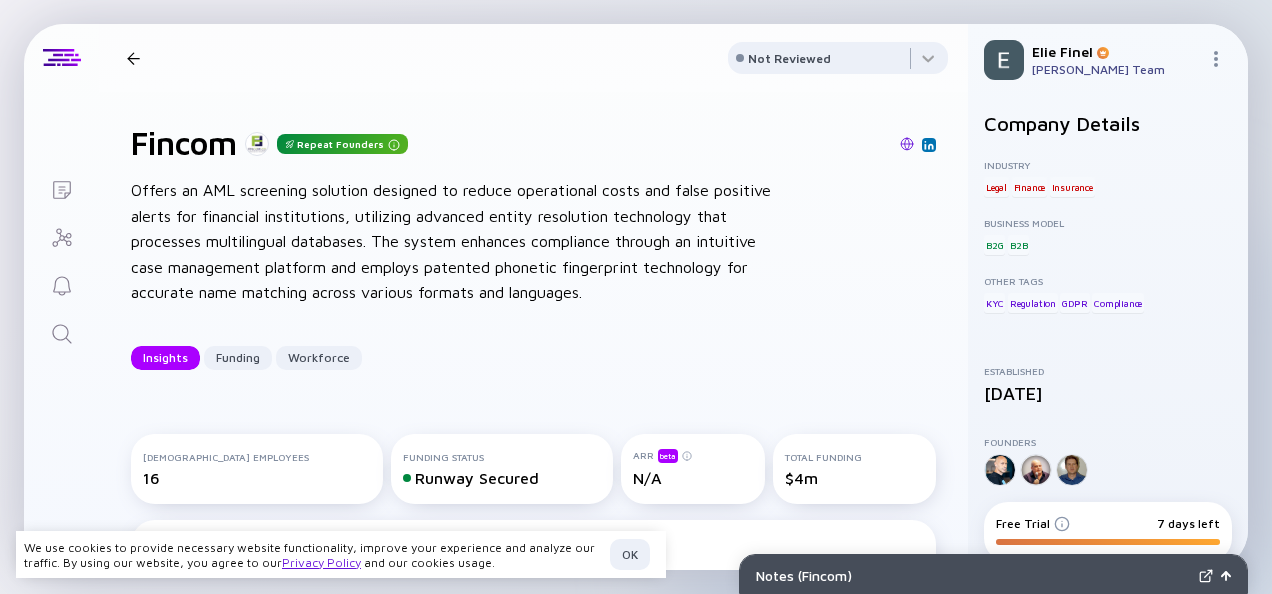 click at bounding box center (133, 58) 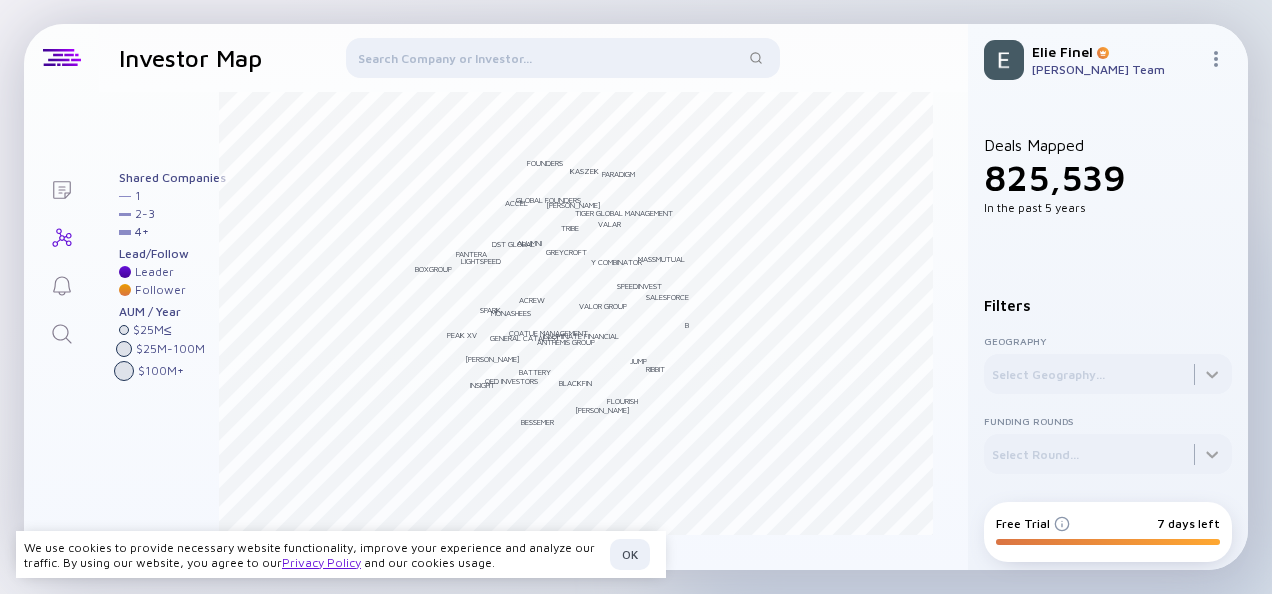click at bounding box center [562, 62] 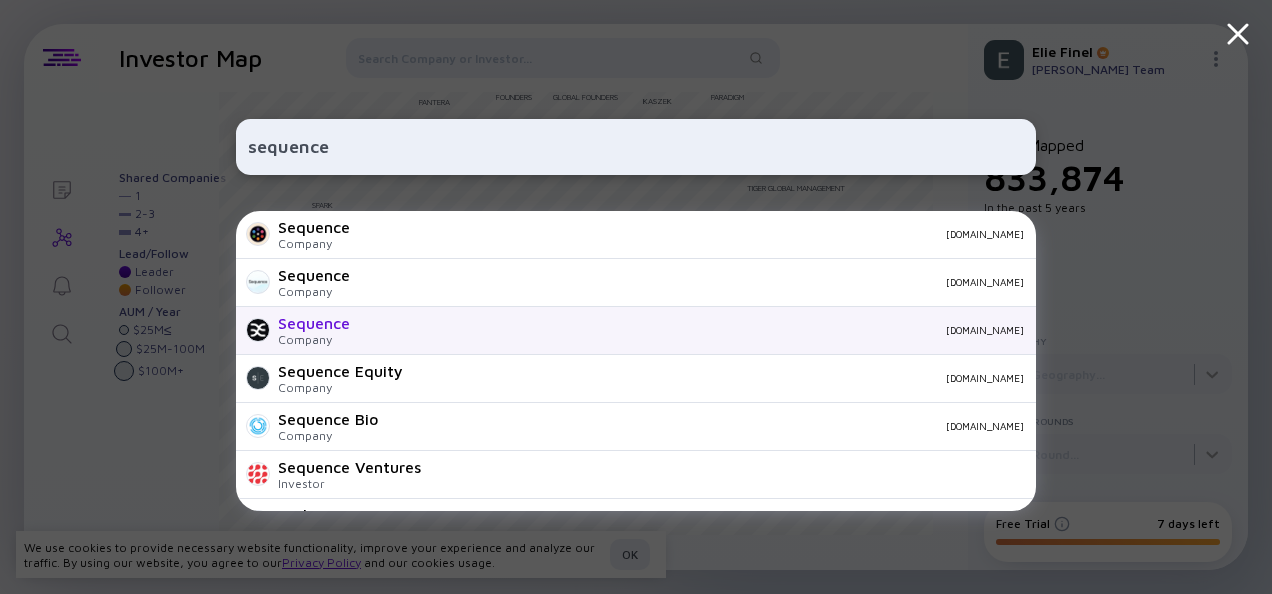type on "sequence" 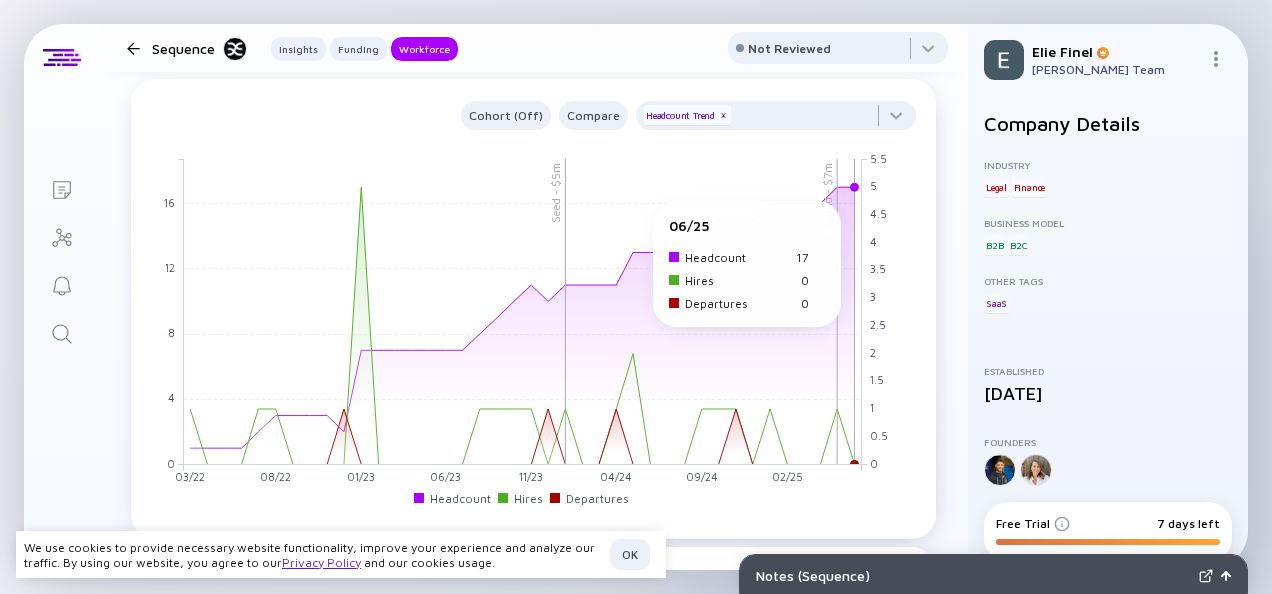 scroll, scrollTop: 2025, scrollLeft: 0, axis: vertical 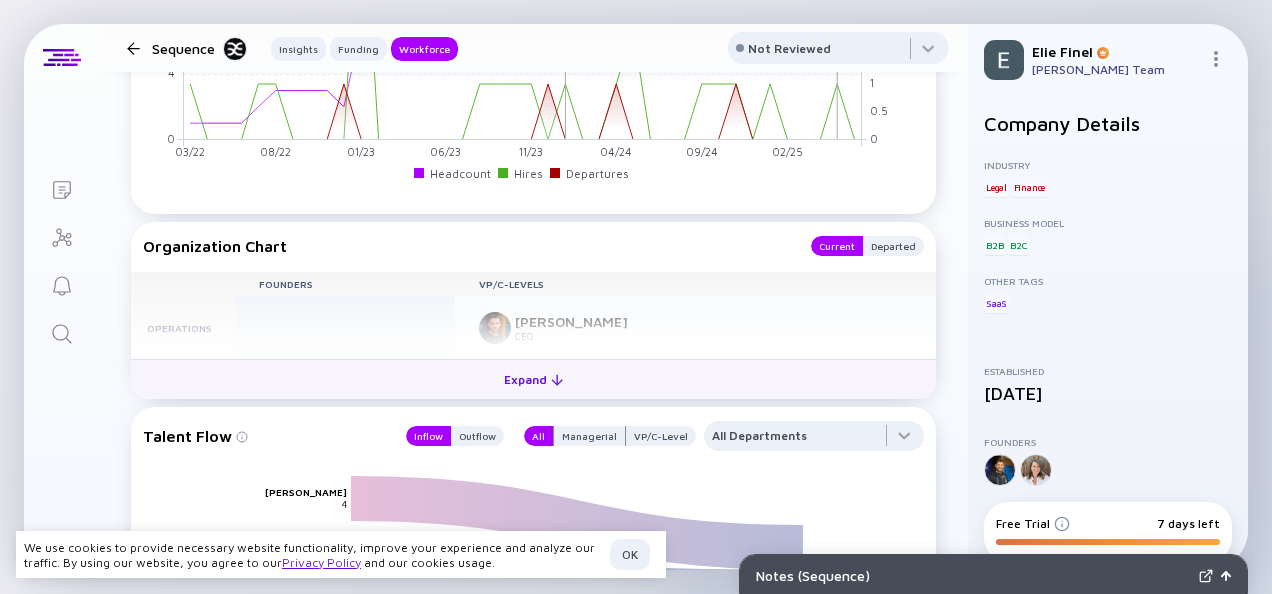 click on "Expand" at bounding box center [533, 379] 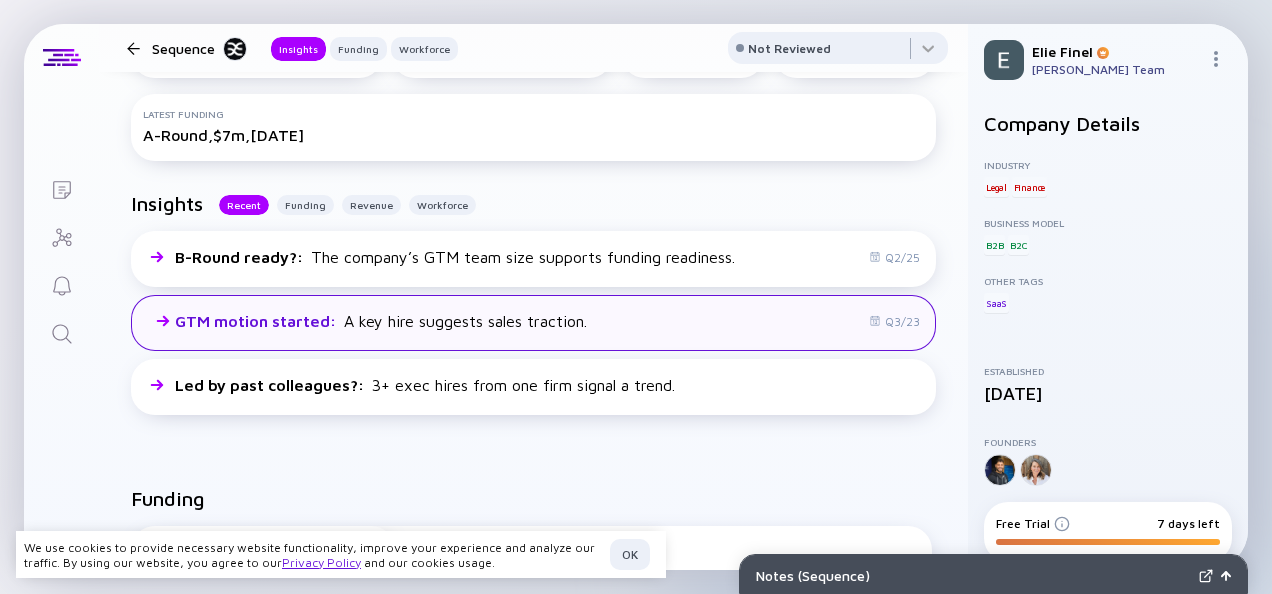 scroll, scrollTop: 0, scrollLeft: 0, axis: both 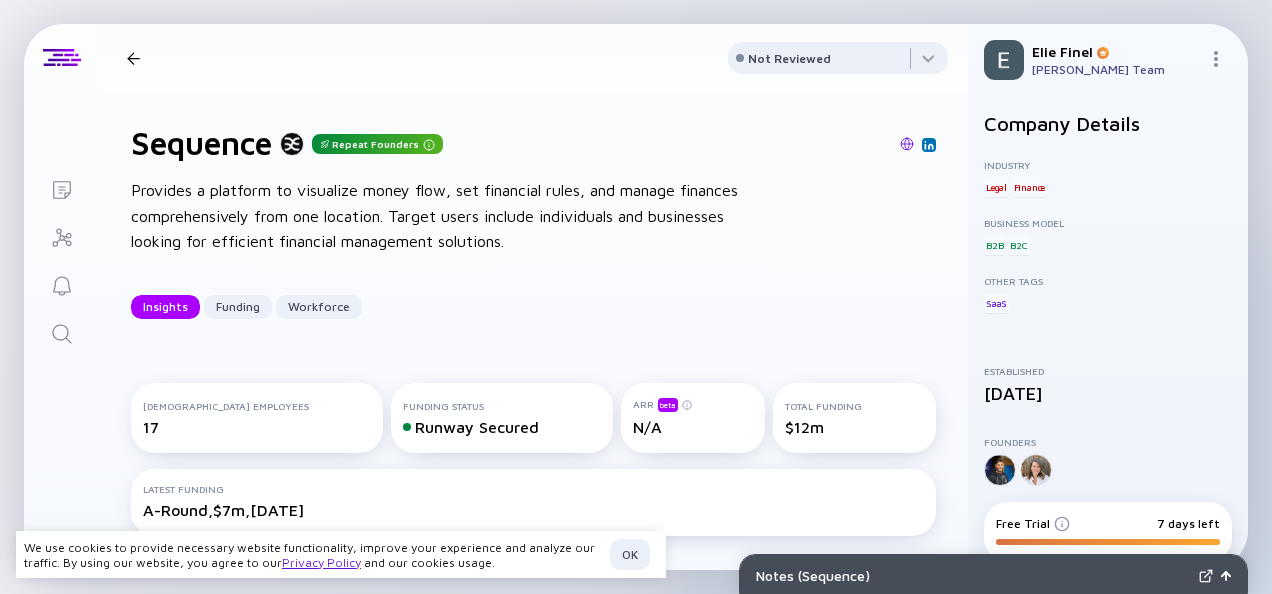 click at bounding box center [133, 58] 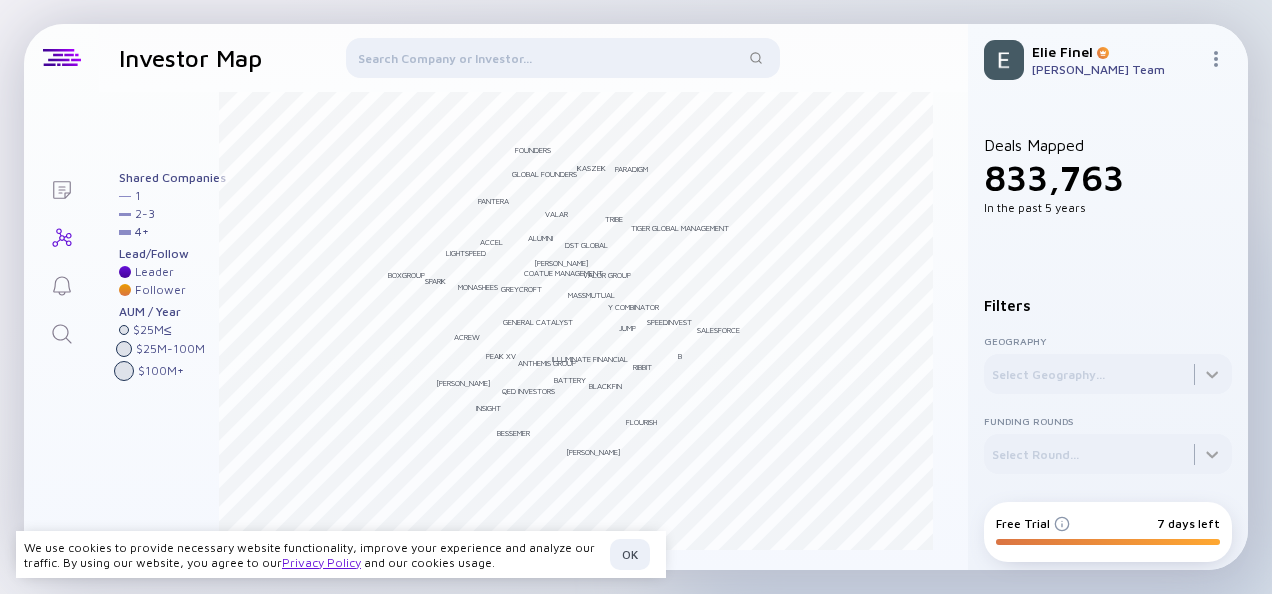 click at bounding box center (562, 62) 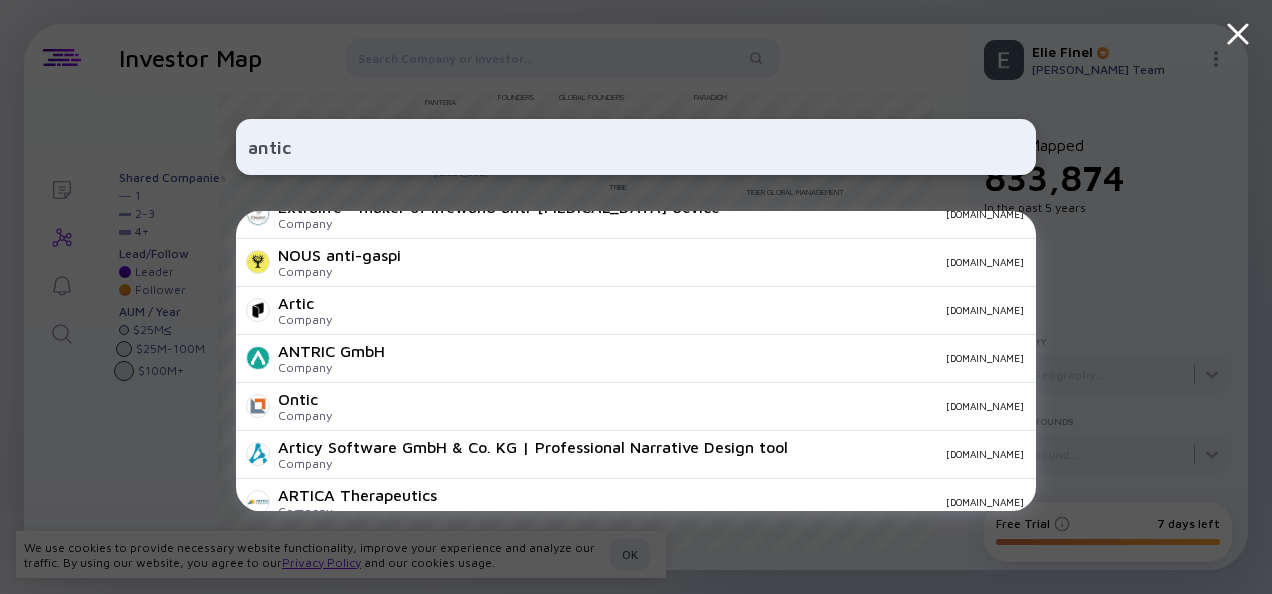 scroll, scrollTop: 575, scrollLeft: 0, axis: vertical 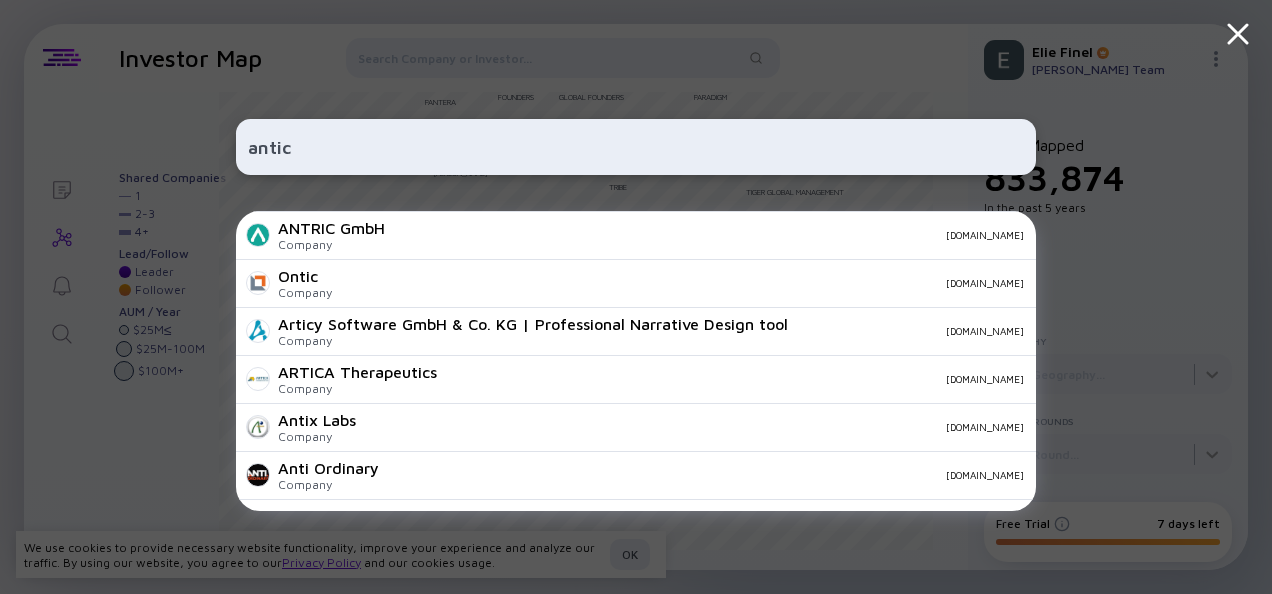 click on "antic" at bounding box center [636, 147] 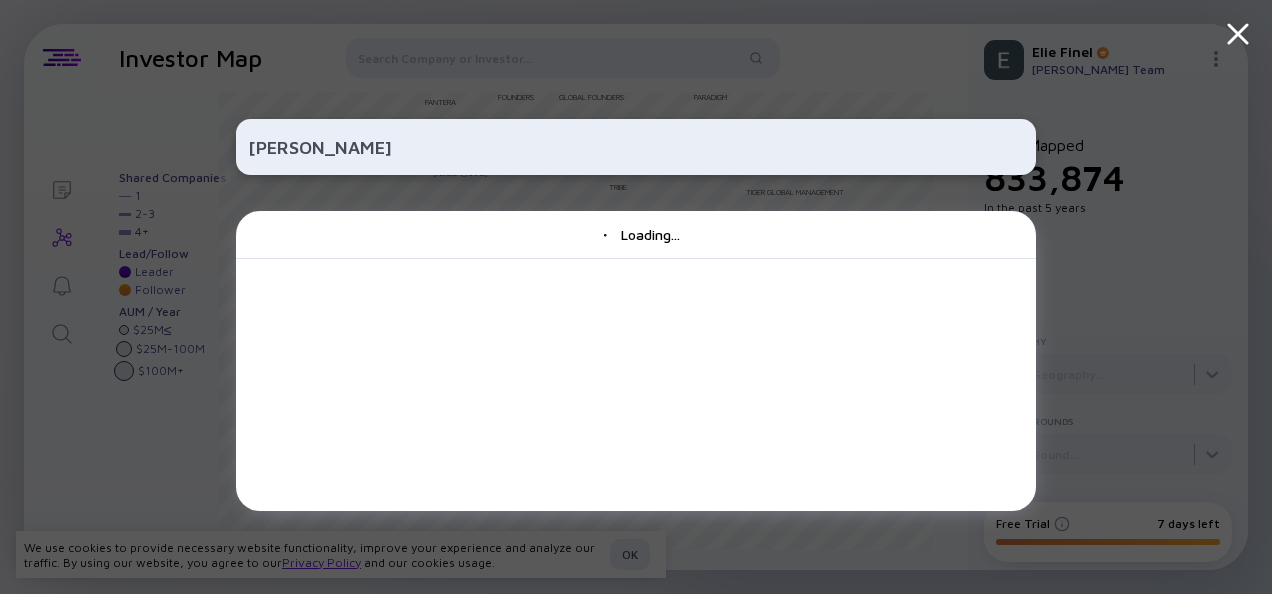 scroll, scrollTop: 0, scrollLeft: 0, axis: both 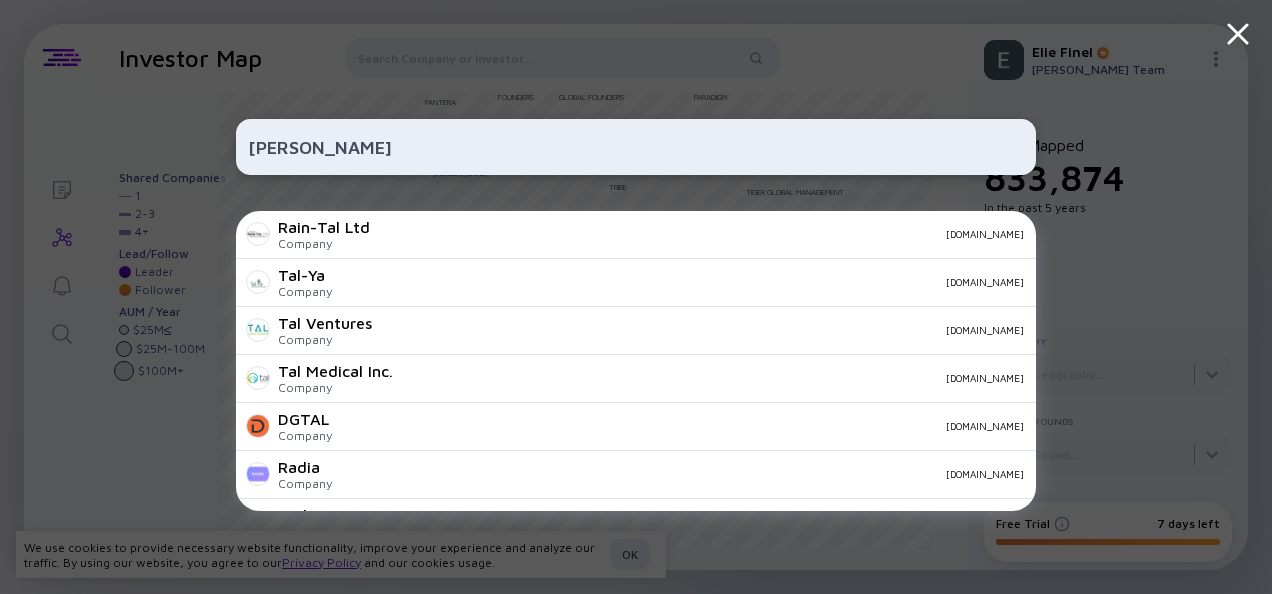 click on "[PERSON_NAME]" at bounding box center [636, 147] 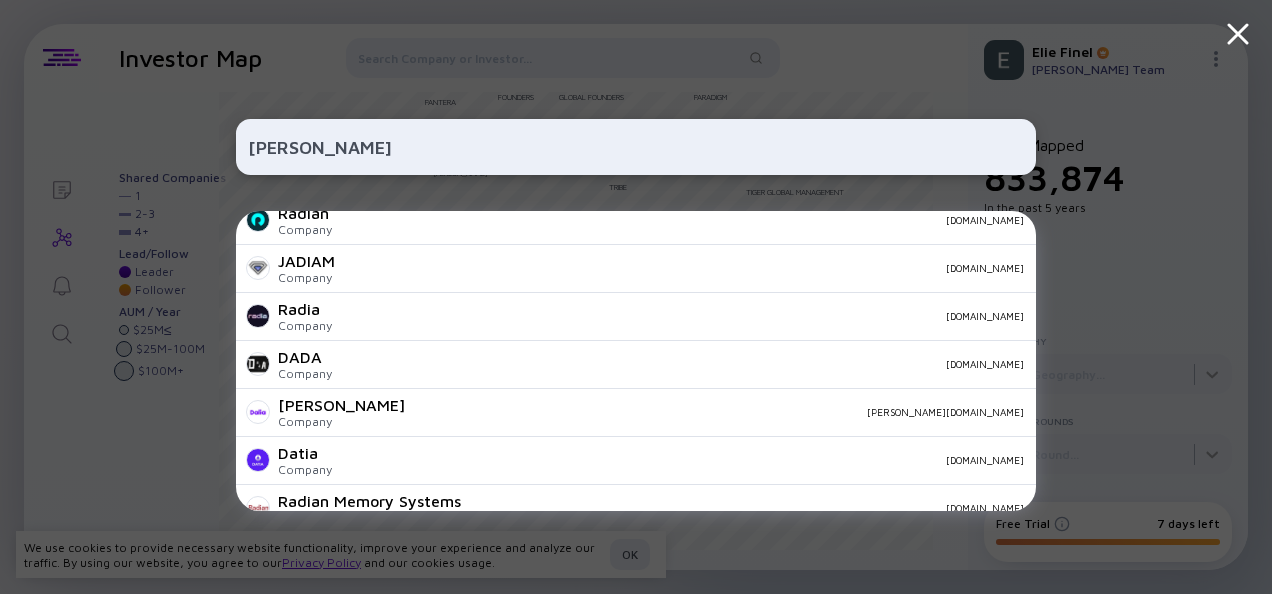 scroll, scrollTop: 703, scrollLeft: 0, axis: vertical 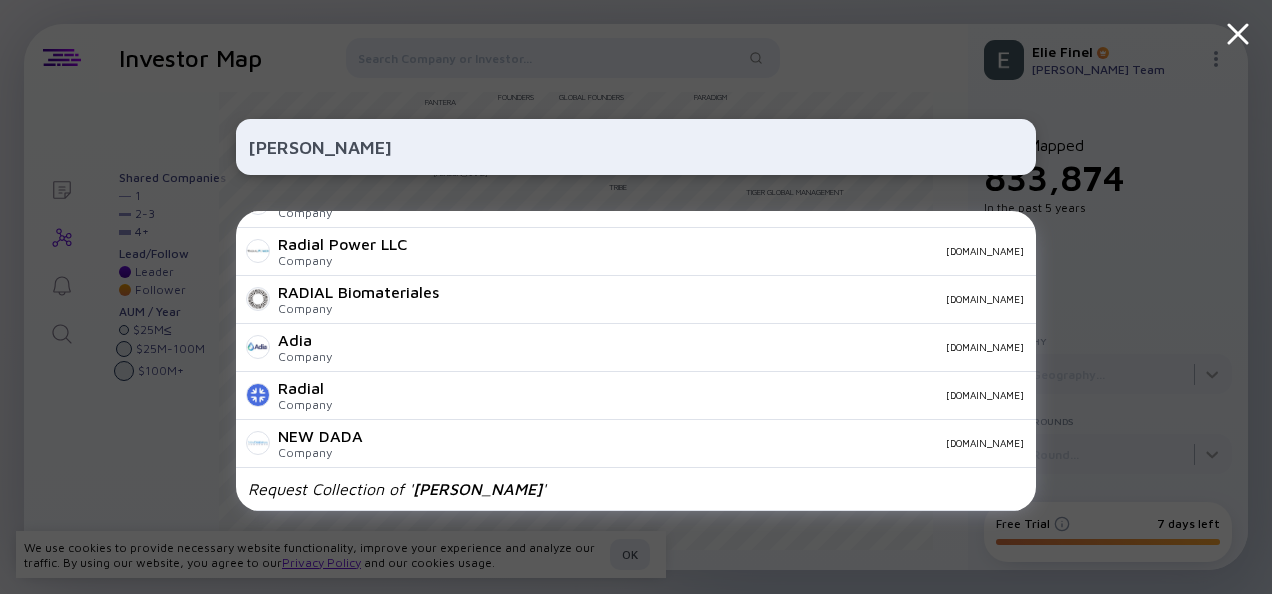 type on "[PERSON_NAME]" 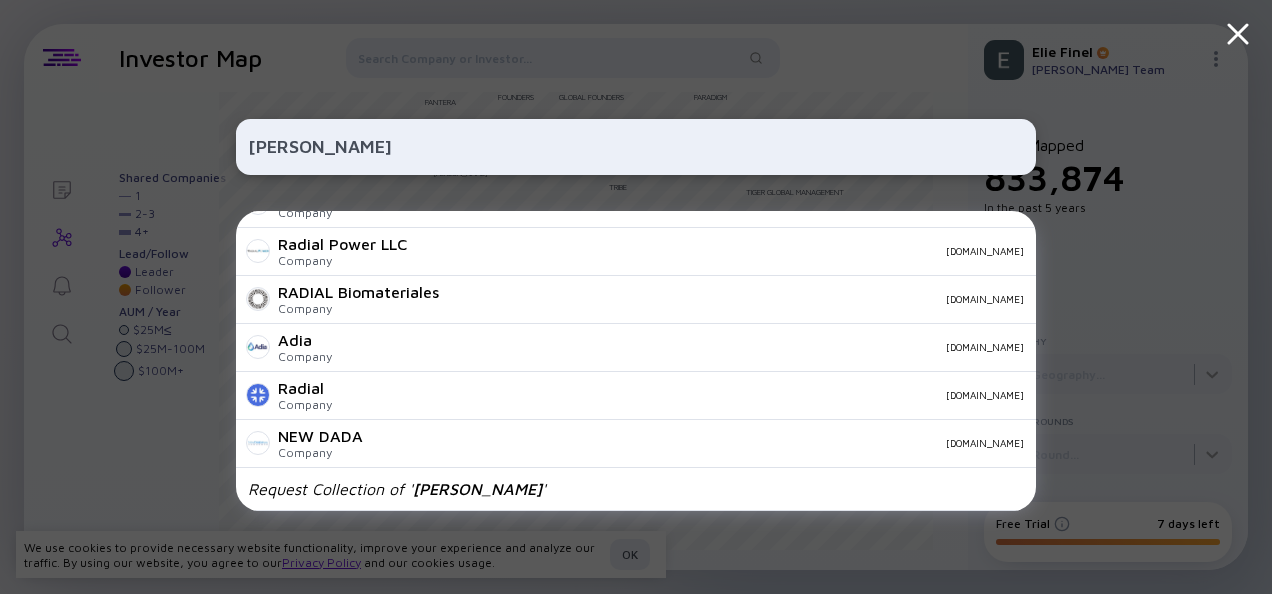 click on "[PERSON_NAME] Rain-Tal Ltd Company [DOMAIN_NAME] Tal-Ya Company [DOMAIN_NAME] Tal Ventures Company [DOMAIN_NAME] Tal Medical Inc. Company [DOMAIN_NAME] DGTAL Company [DOMAIN_NAME] Radia Company [DOMAIN_NAME] Radia, Inc. Company [DOMAIN_NAME] Radian Company [DOMAIN_NAME] JADIAM Company [DOMAIN_NAME] Radia Company [DOMAIN_NAME] DADA Company [DOMAIN_NAME] [PERSON_NAME] Company [PERSON_NAME][DOMAIN_NAME] Datia Company [DOMAIN_NAME] Radian Memory Systems Company [DOMAIN_NAME] Radian Aerospace Company [DOMAIN_NAME] Radial Power LLC Company [DOMAIN_NAME] RADIAL Biomateriales Company [DOMAIN_NAME] Adia Company [DOMAIN_NAME] Radial Company [DOMAIN_NAME] NEW DADA Company [DOMAIN_NAME] Request Collection of ' [PERSON_NAME]  '" at bounding box center (636, 297) 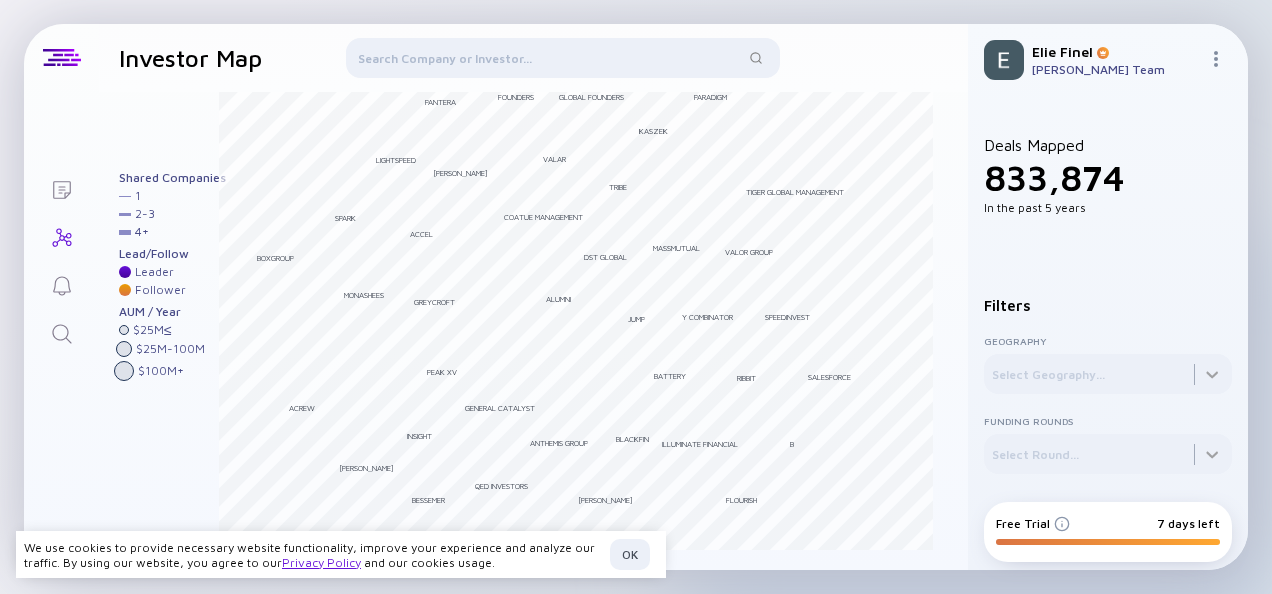 click at bounding box center (562, 62) 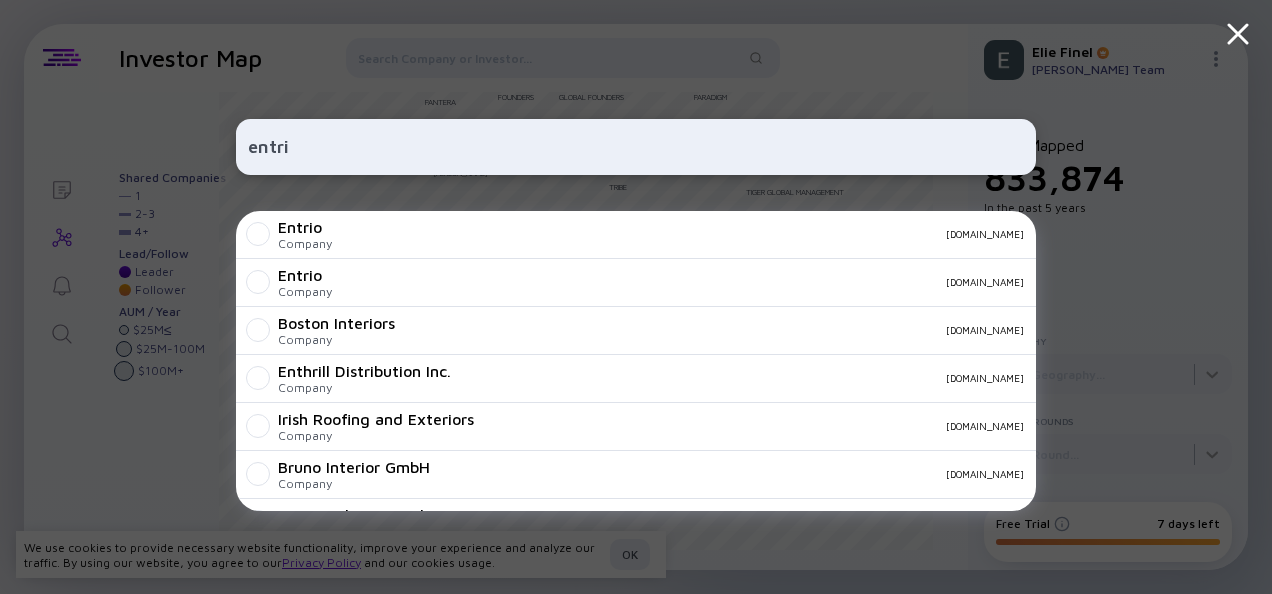 type on "entrio" 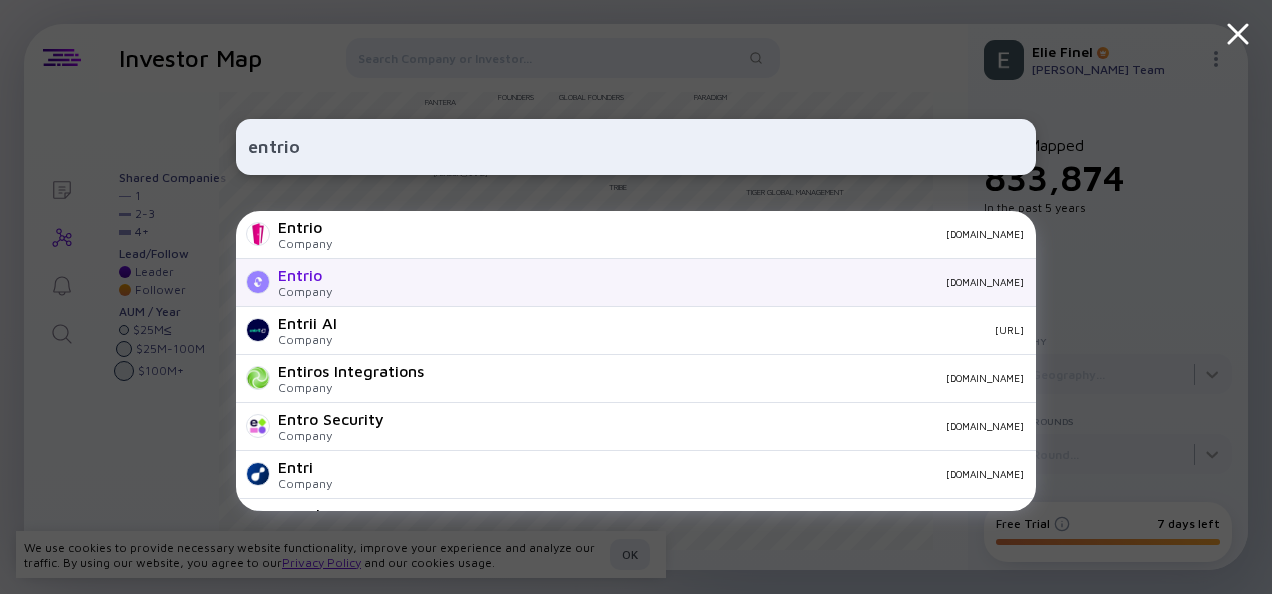 click on "Entrio Company [DOMAIN_NAME]" at bounding box center [636, 283] 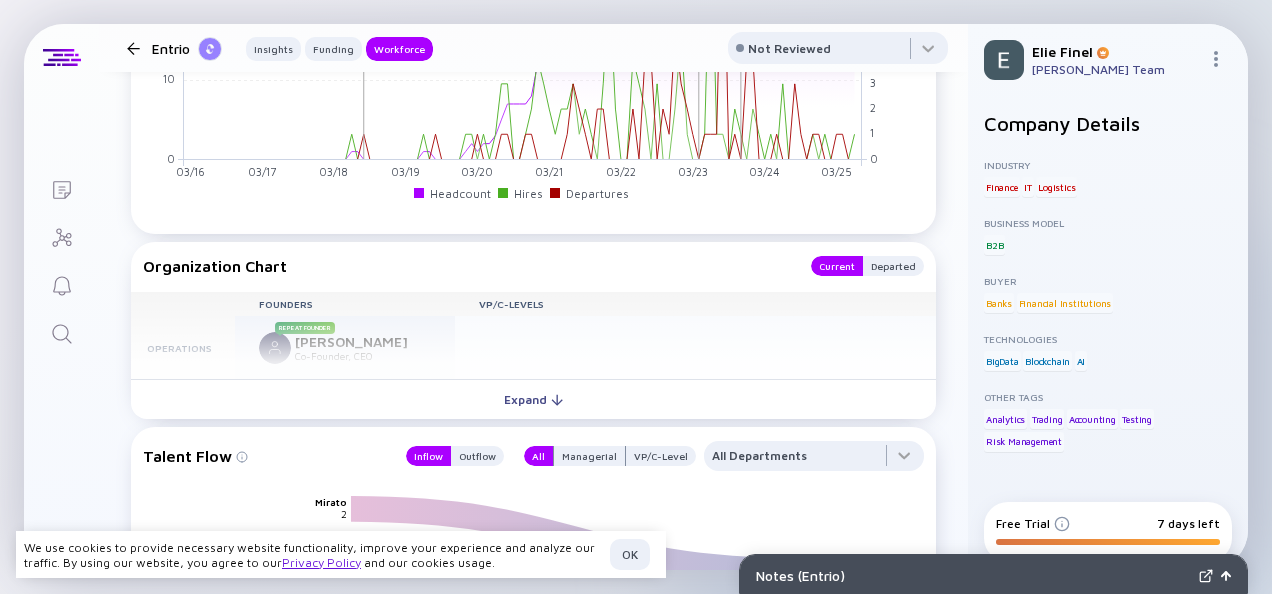 scroll, scrollTop: 1975, scrollLeft: 0, axis: vertical 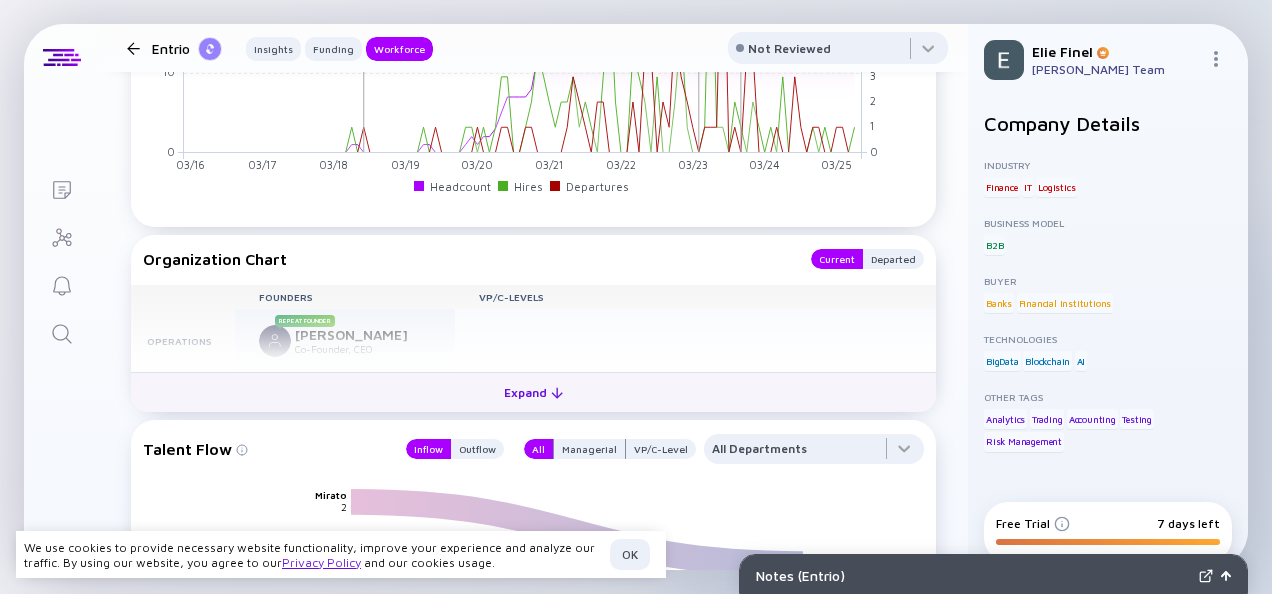 click on "Expand" at bounding box center [533, 392] 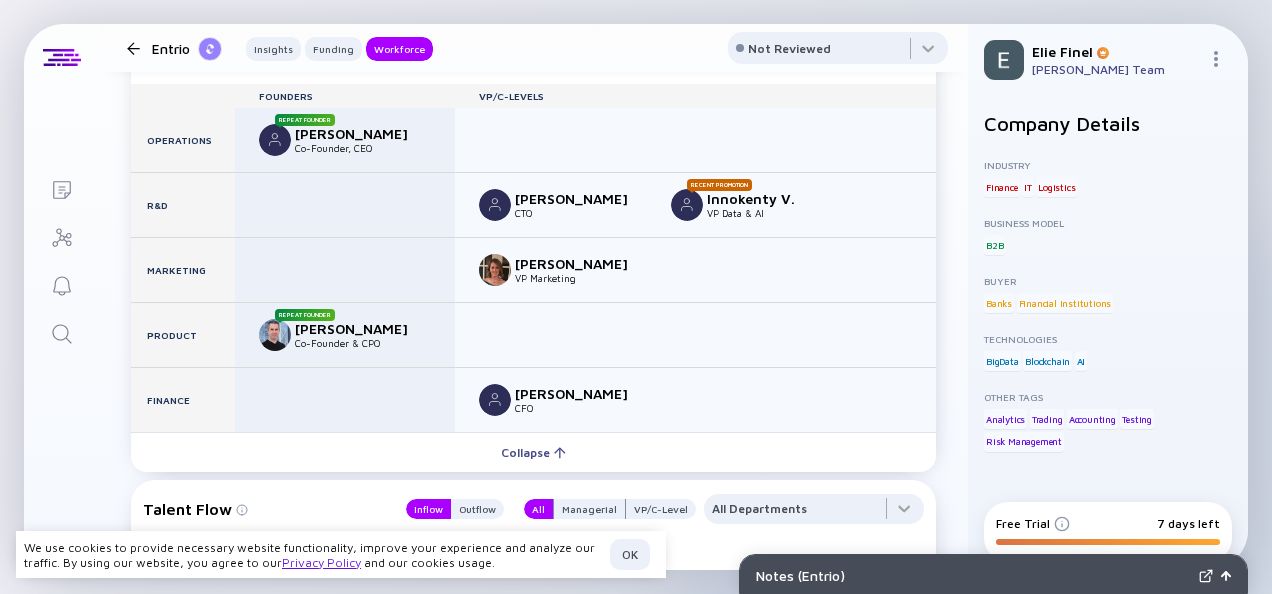 scroll, scrollTop: 2200, scrollLeft: 0, axis: vertical 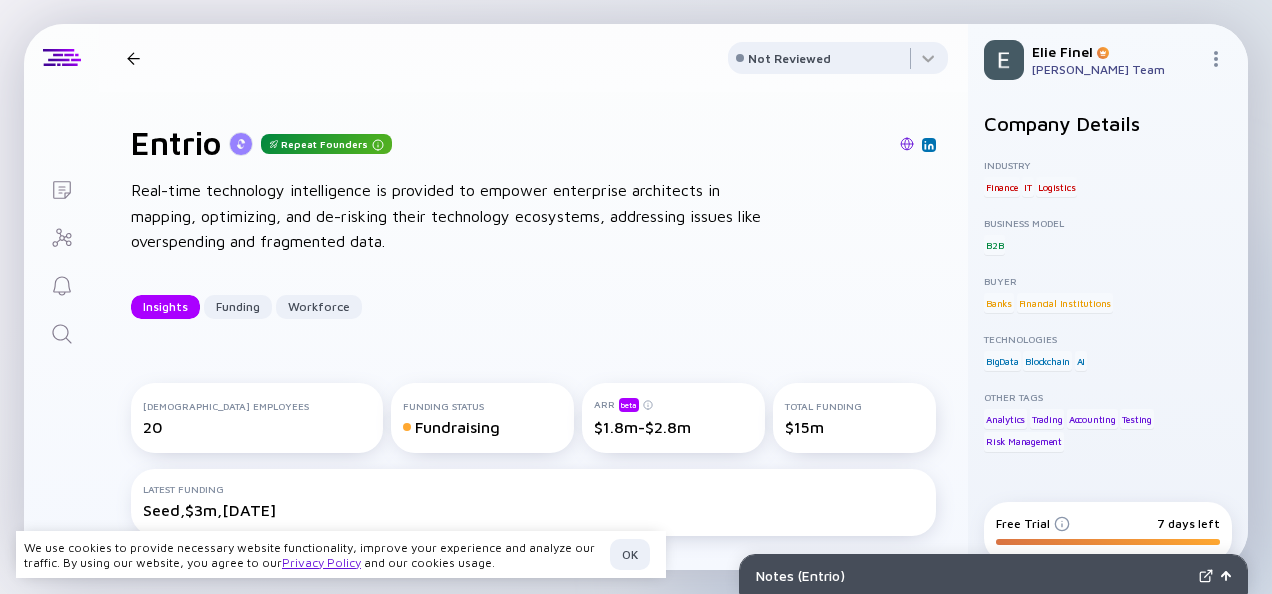 click on "Entrio Insights Funding Workforce" at bounding box center (276, 58) 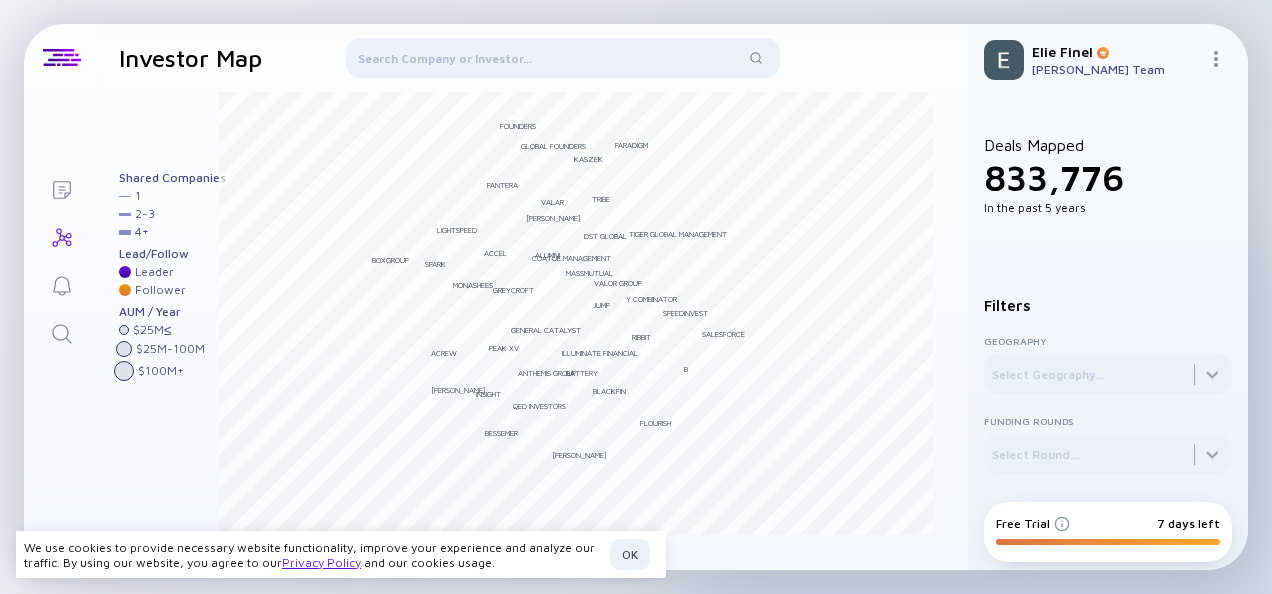click at bounding box center (562, 62) 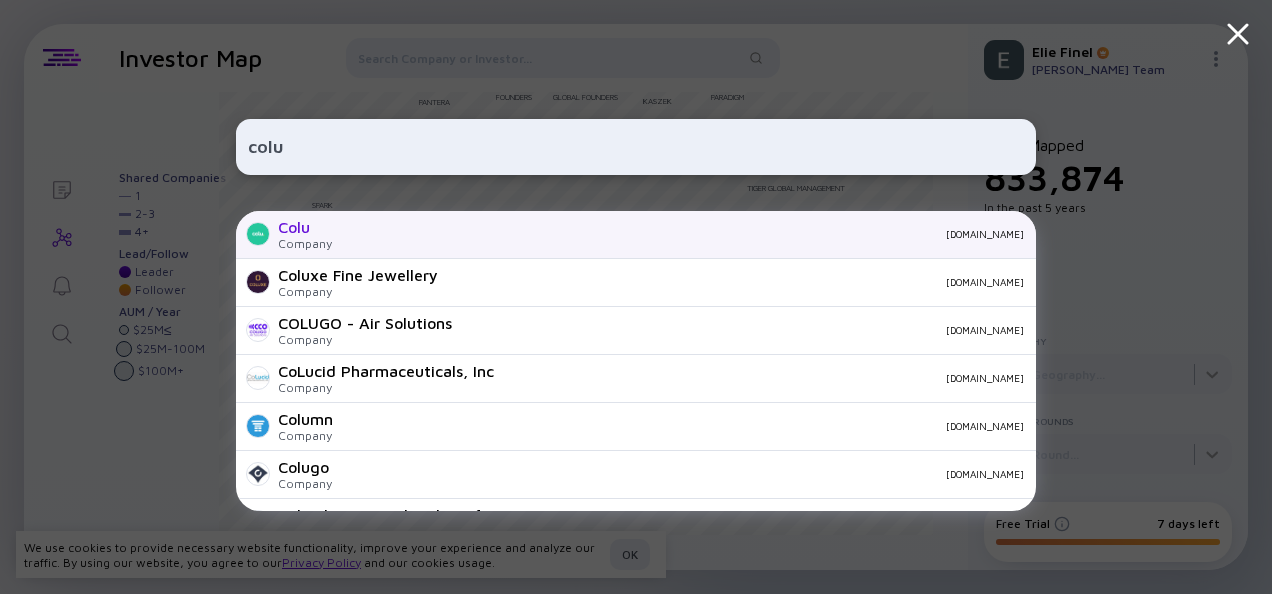 type on "colu" 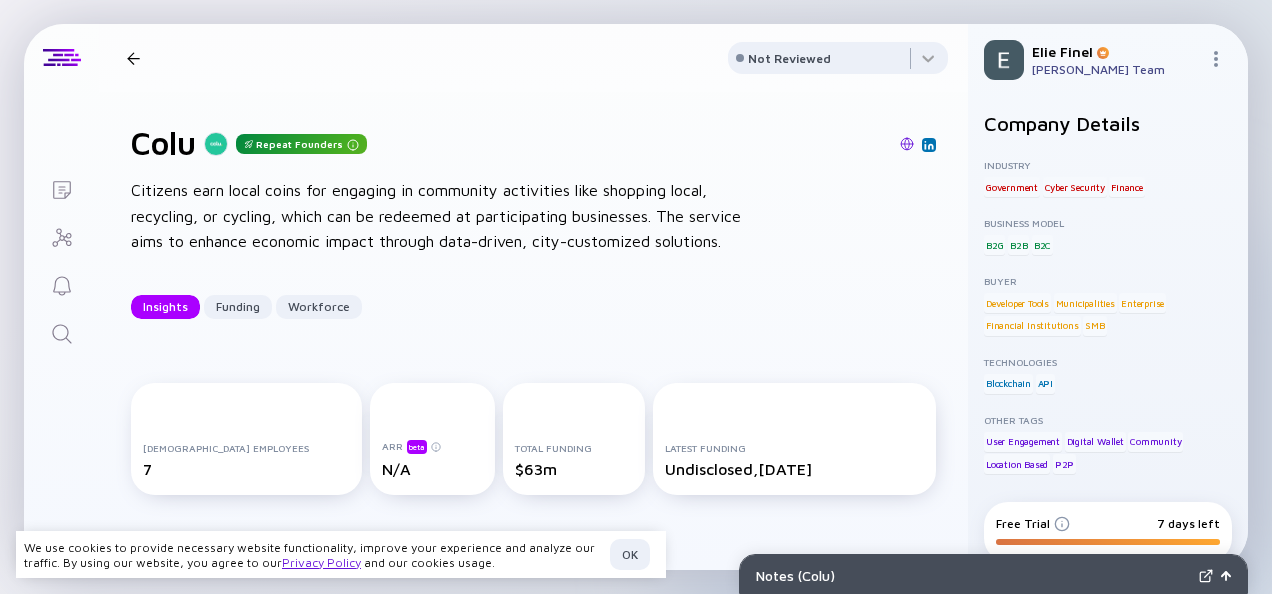 click at bounding box center (133, 58) 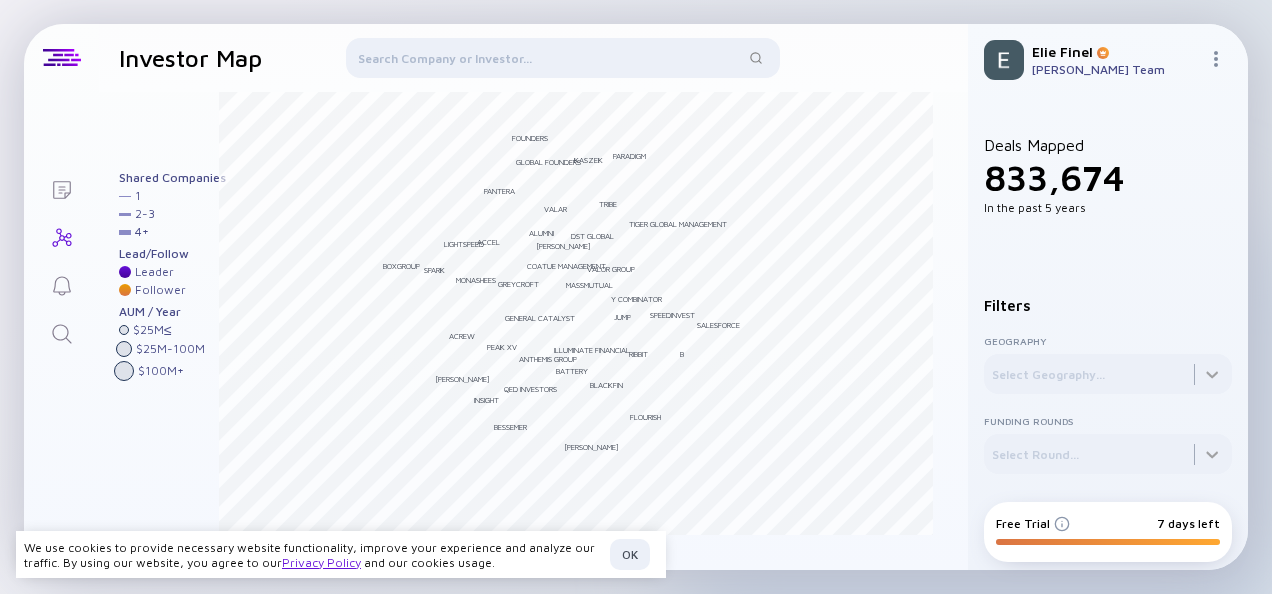 click at bounding box center [562, 62] 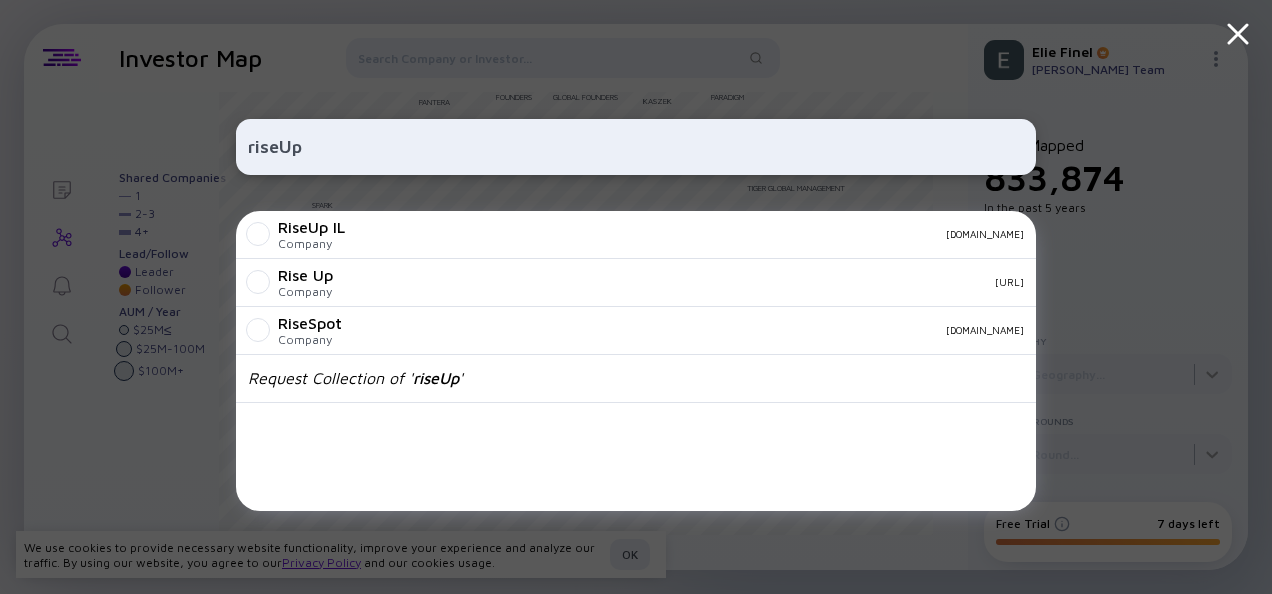 type on "riseUp" 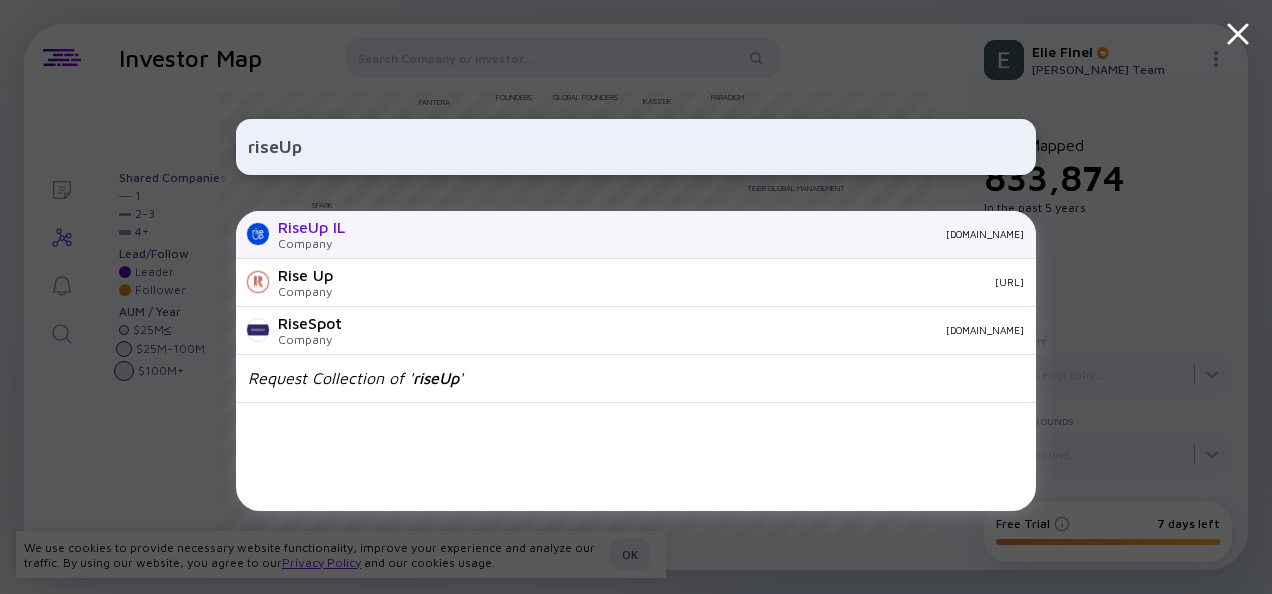 click on "Company" at bounding box center [311, 243] 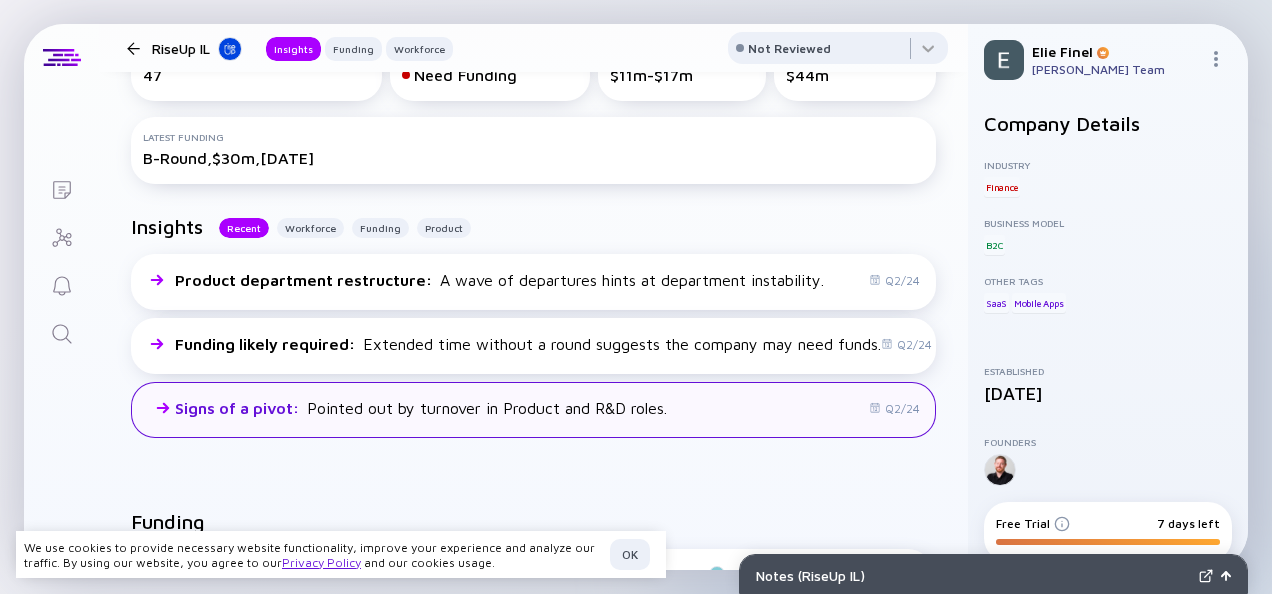 scroll, scrollTop: 500, scrollLeft: 0, axis: vertical 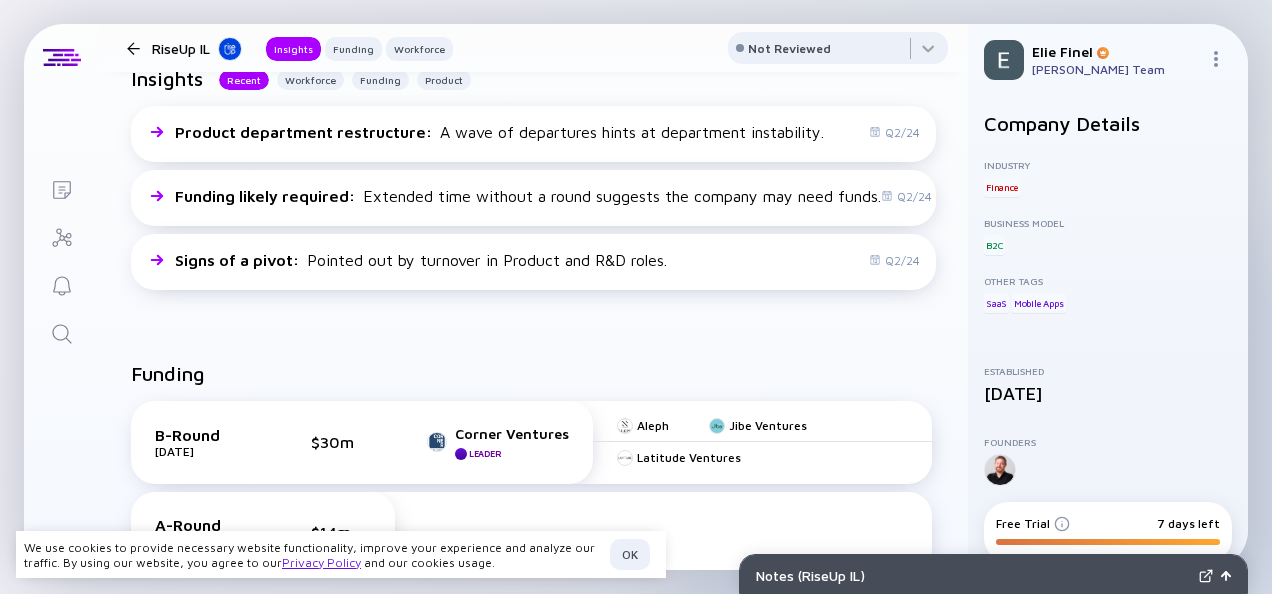 drag, startPoint x: 124, startPoint y: 40, endPoint x: 146, endPoint y: 44, distance: 22.36068 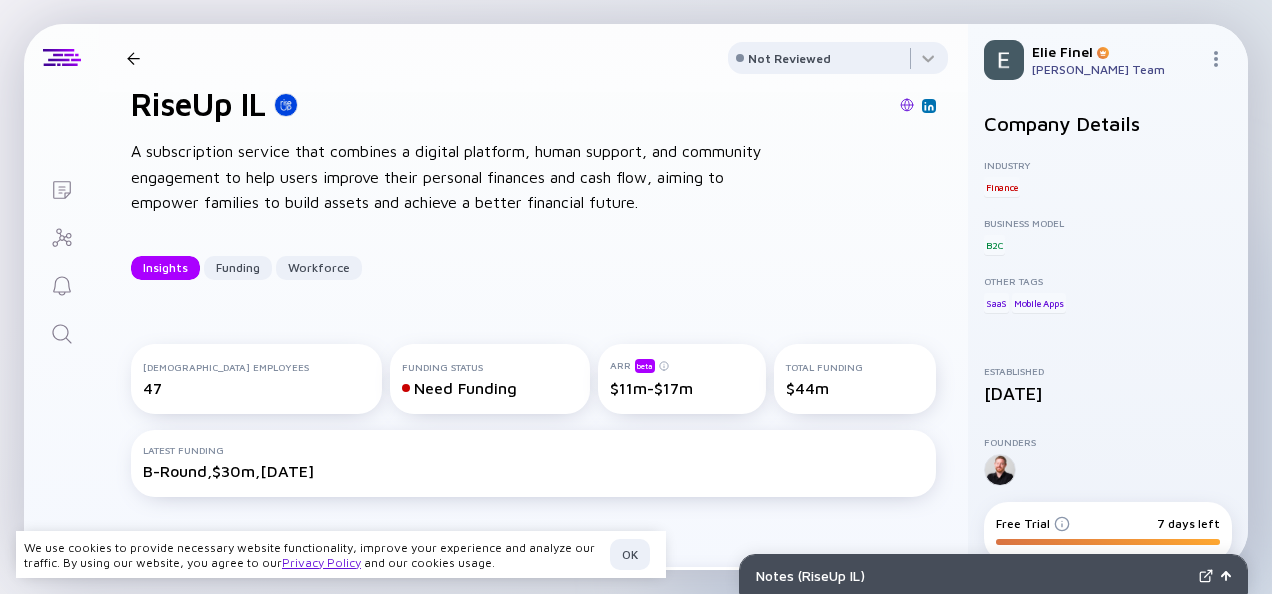 scroll, scrollTop: 0, scrollLeft: 0, axis: both 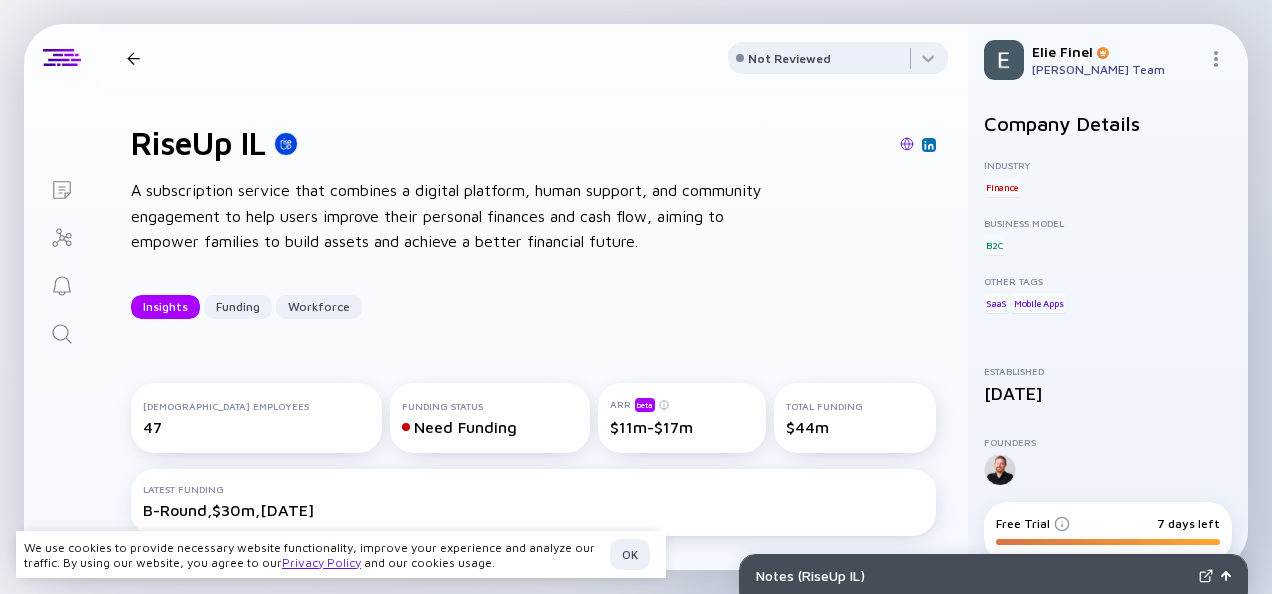 click at bounding box center [133, 58] 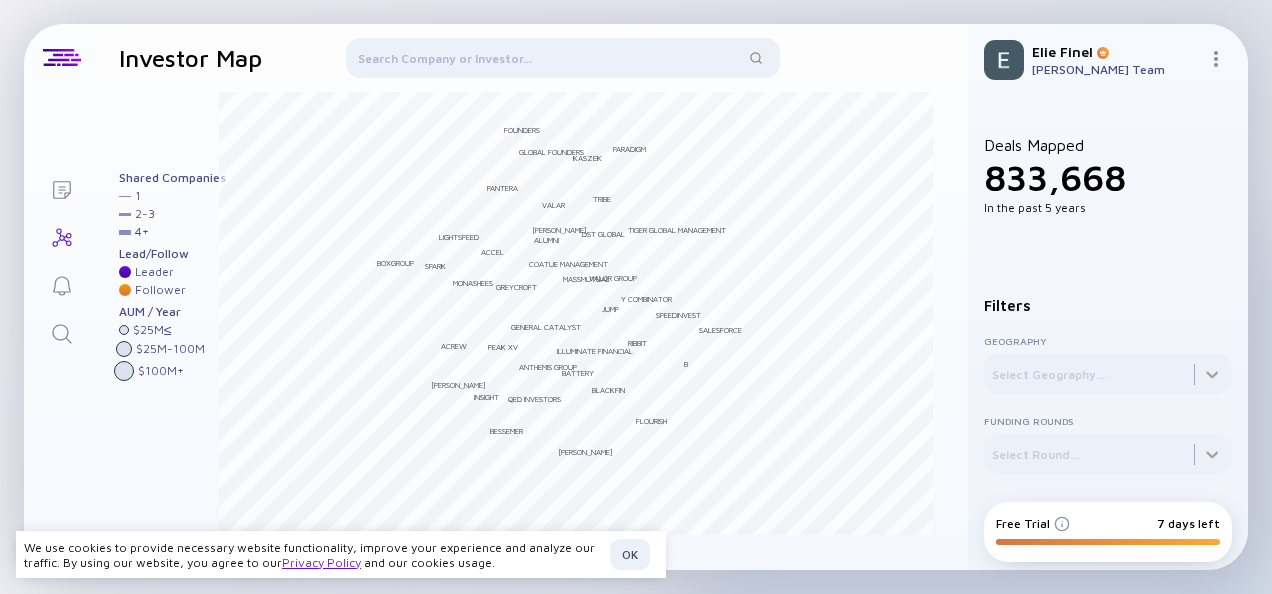 click at bounding box center (562, 62) 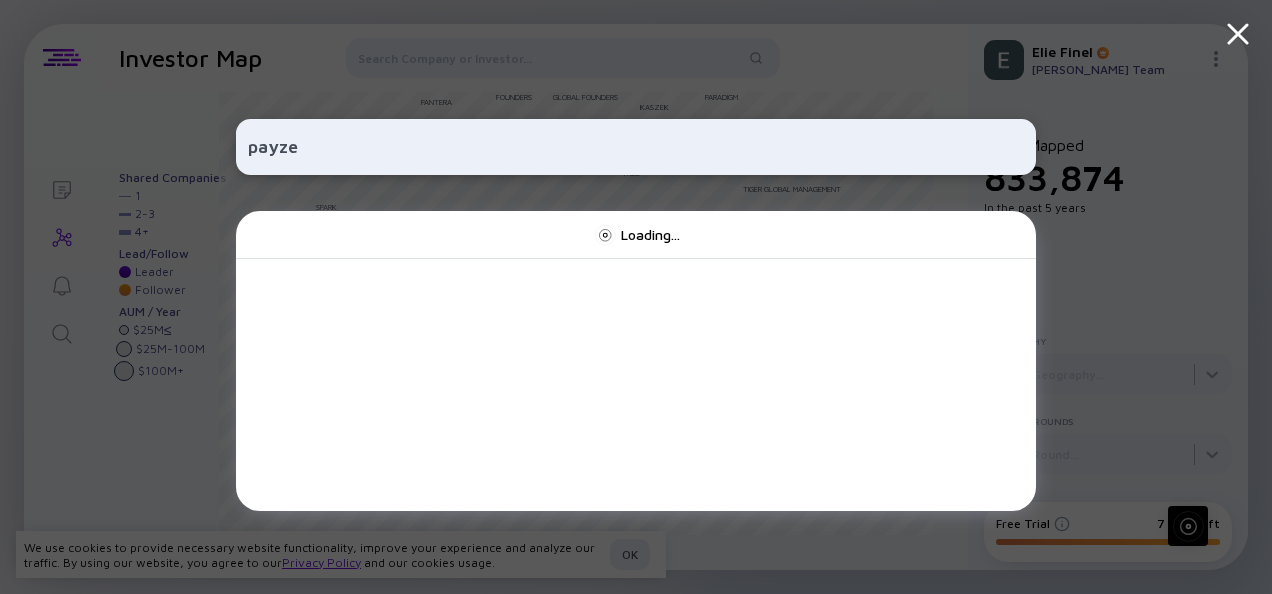 type on "payzen" 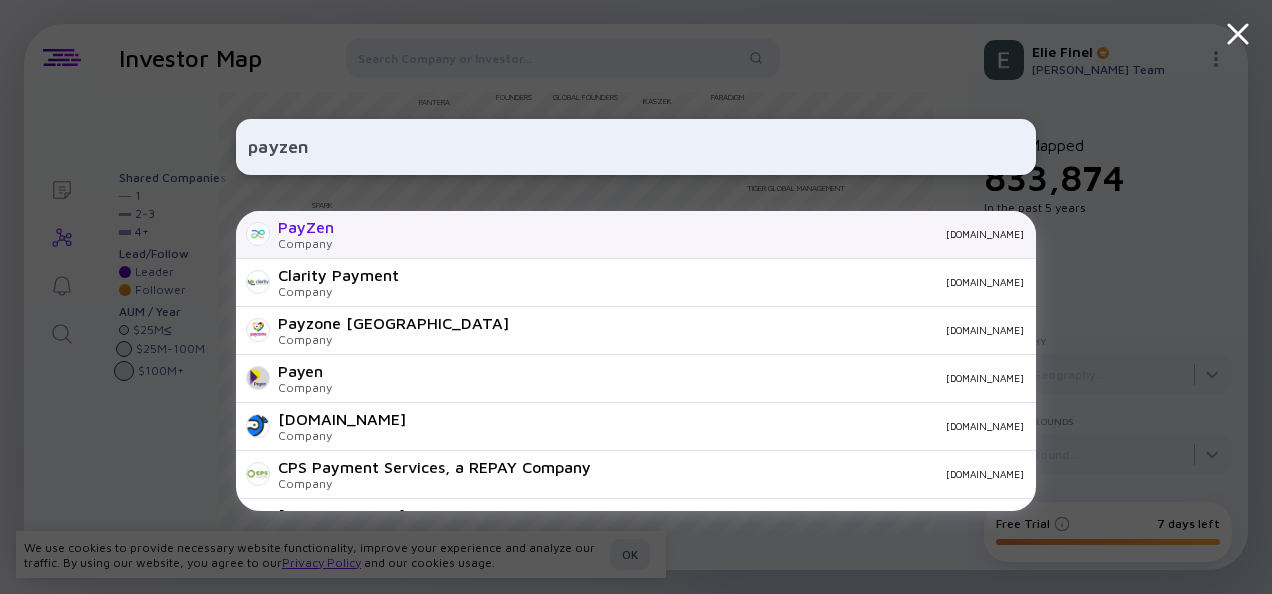 click on "[DOMAIN_NAME]" at bounding box center [687, 234] 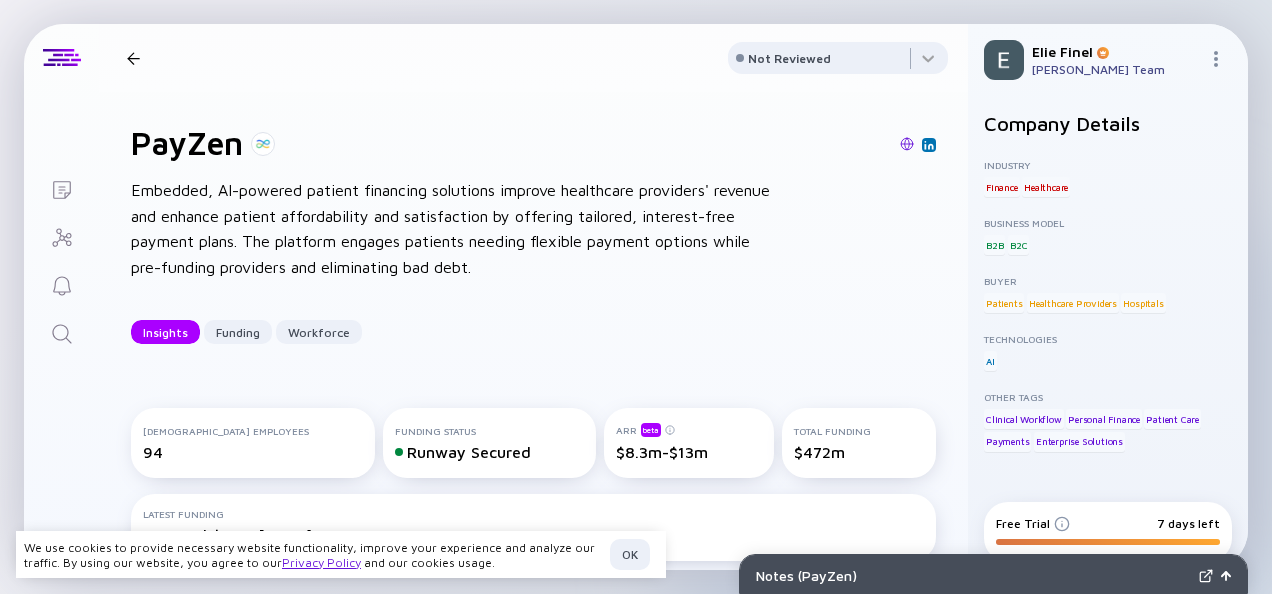 click at bounding box center [907, 144] 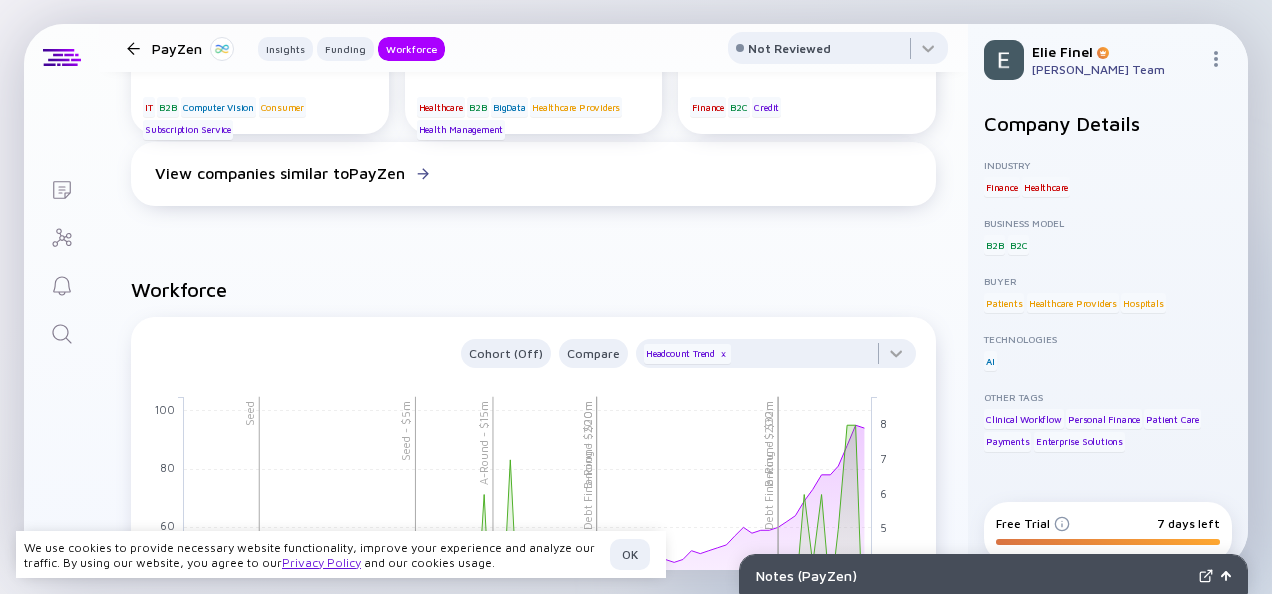 scroll, scrollTop: 2000, scrollLeft: 0, axis: vertical 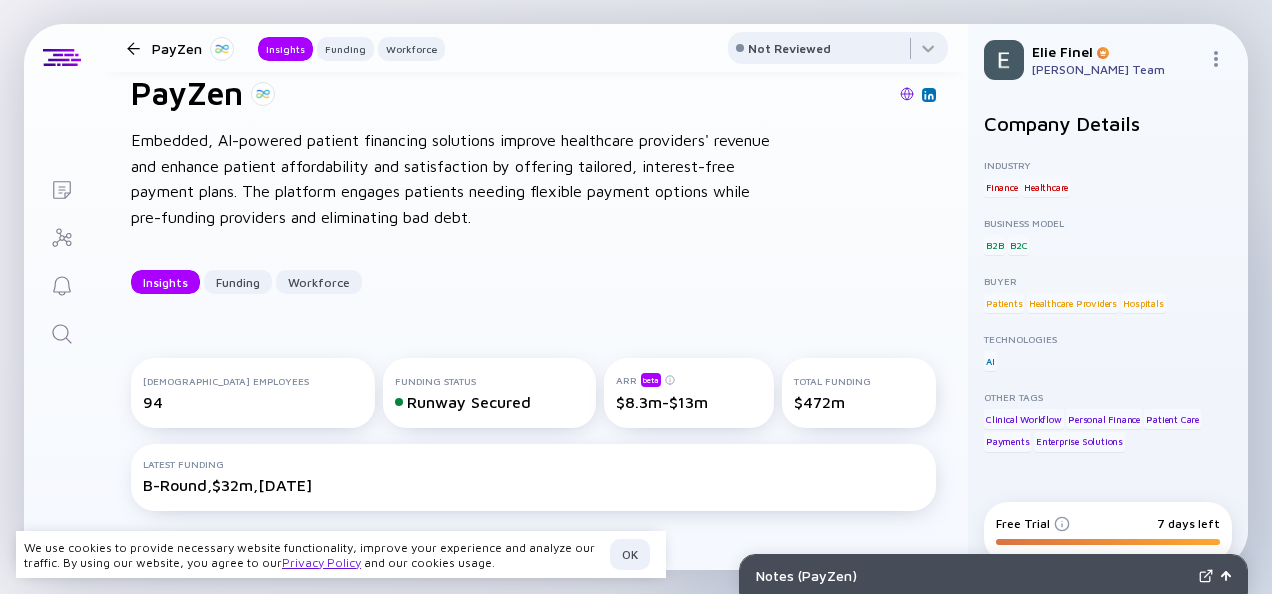click at bounding box center (907, 94) 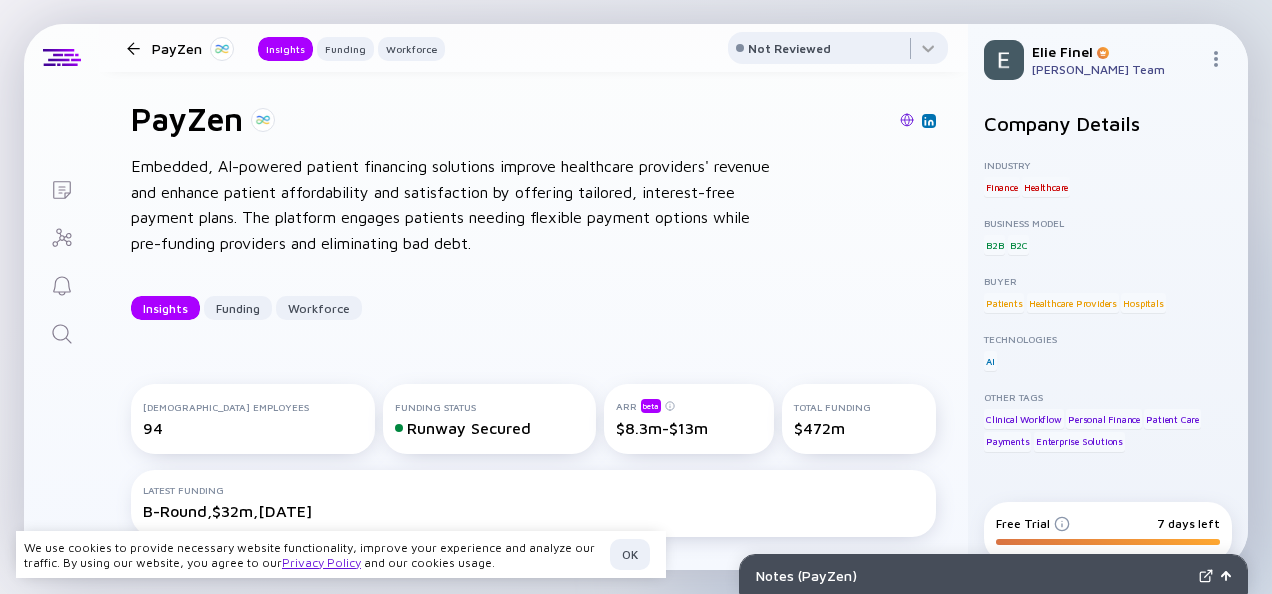 scroll, scrollTop: 0, scrollLeft: 0, axis: both 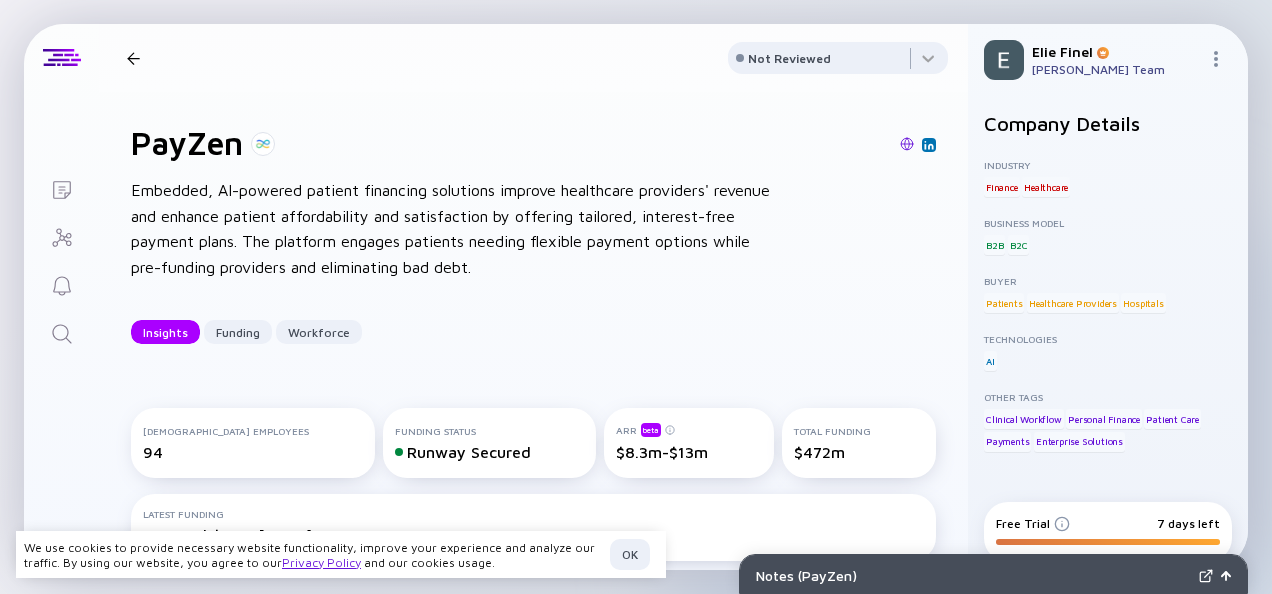 click on "PayZen Insights Funding Workforce Not Reviewed" at bounding box center [533, 58] 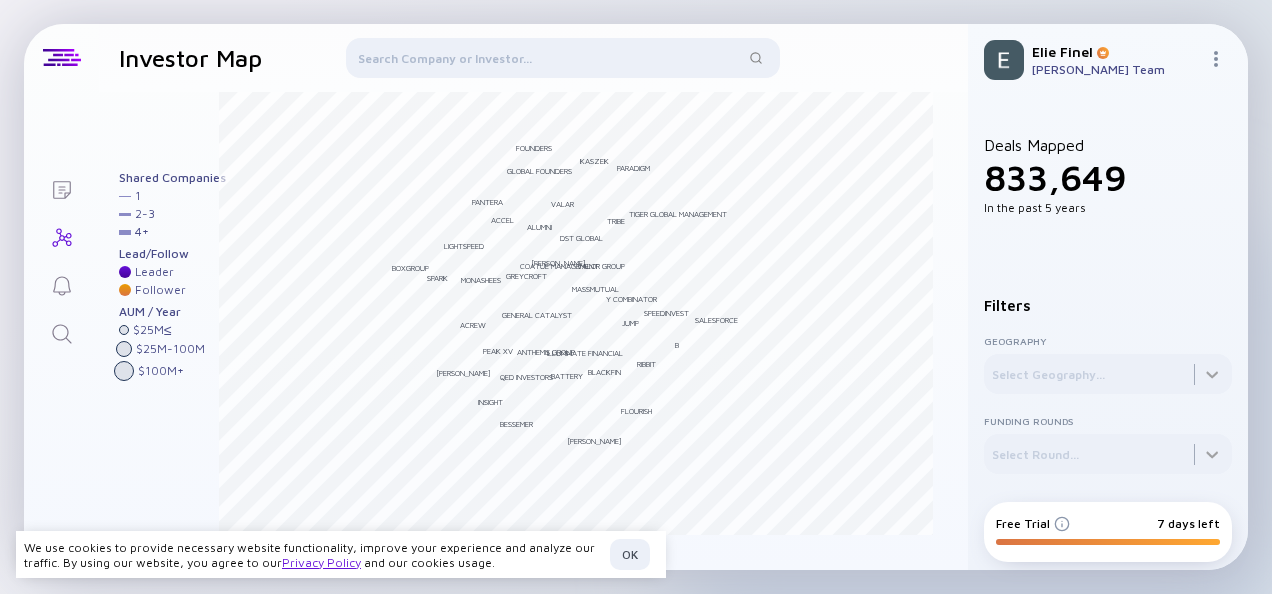 click at bounding box center [562, 62] 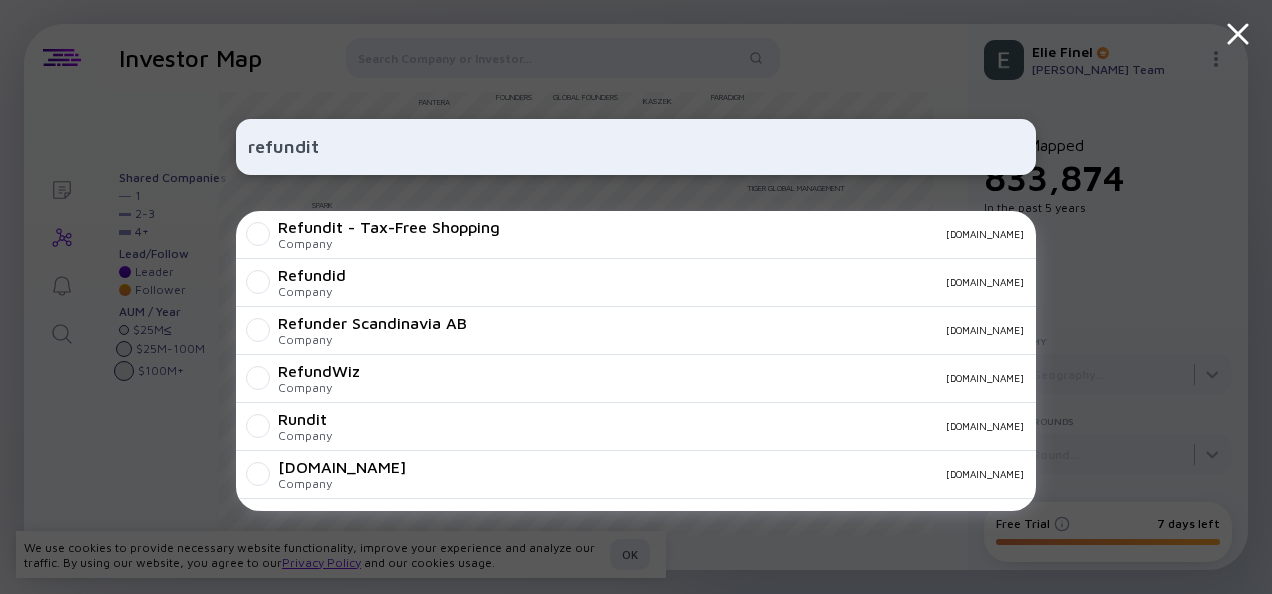 type on "refundit" 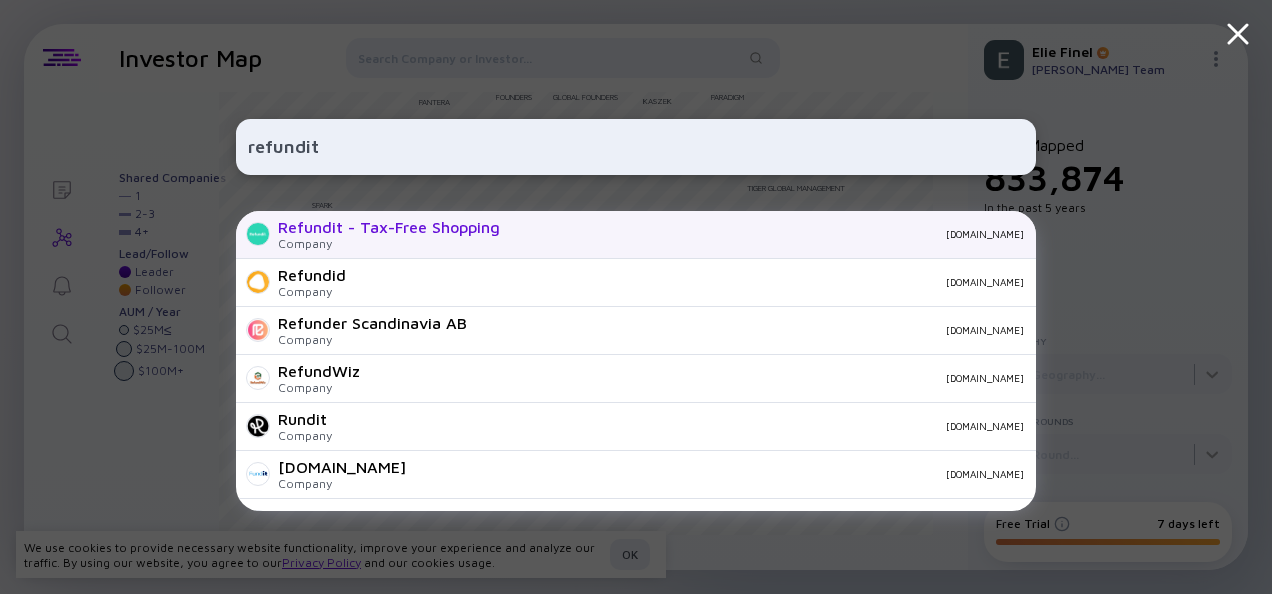 click on "Refundit - Tax-Free Shopping" at bounding box center (389, 227) 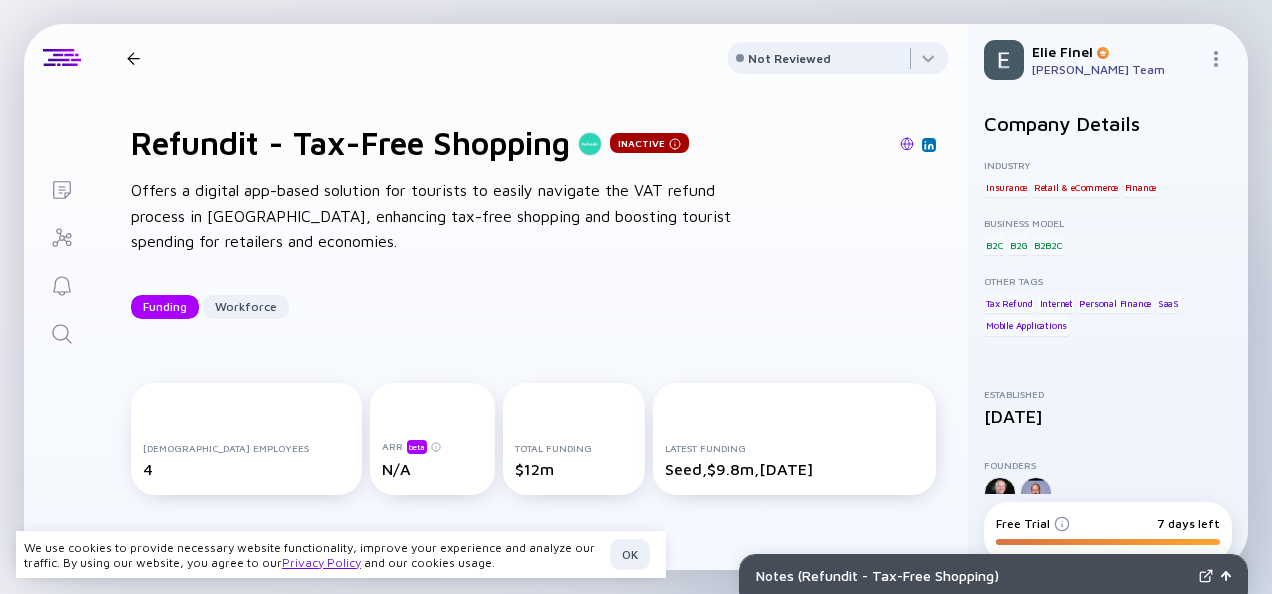 click at bounding box center [907, 144] 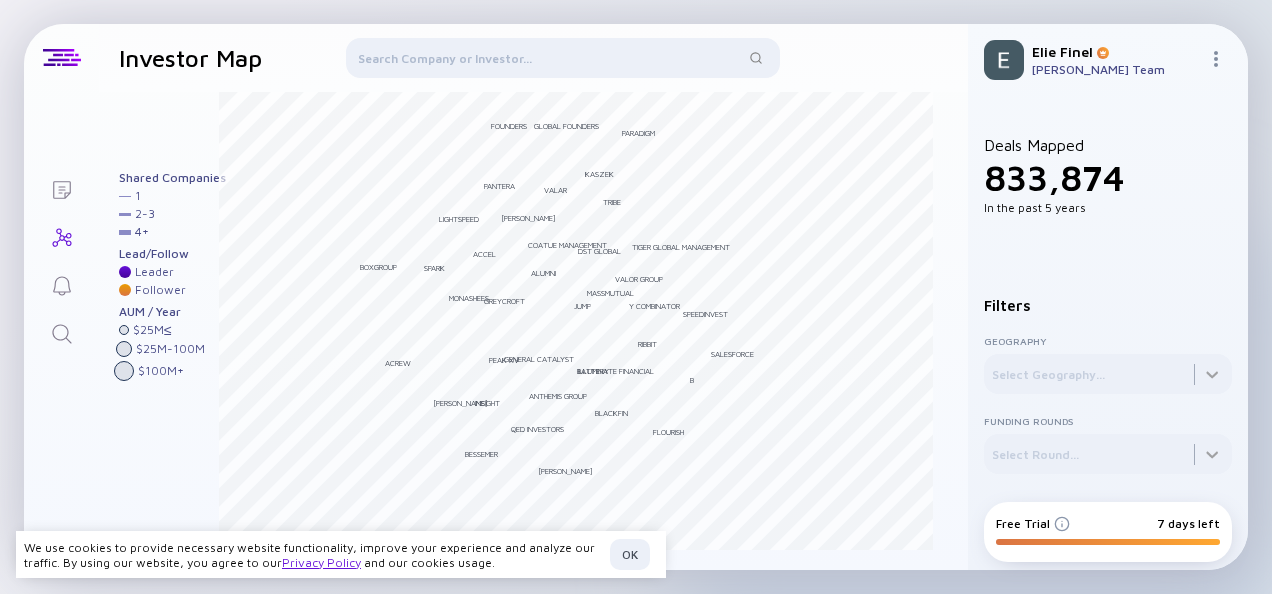 click at bounding box center [562, 62] 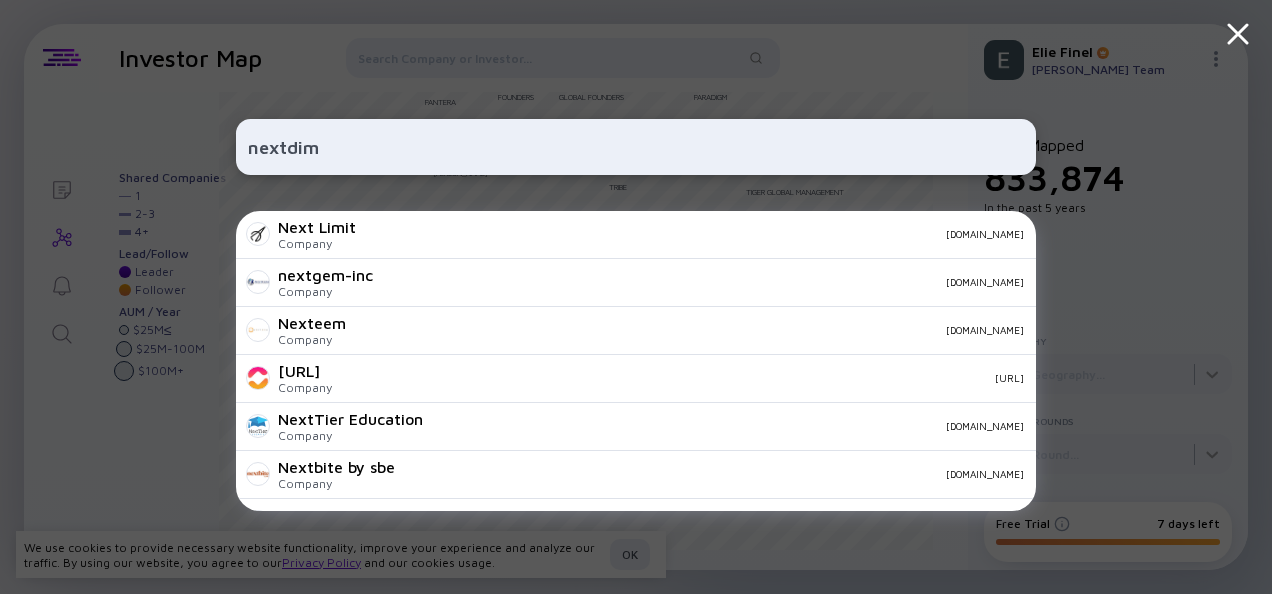 type on "nextdim" 